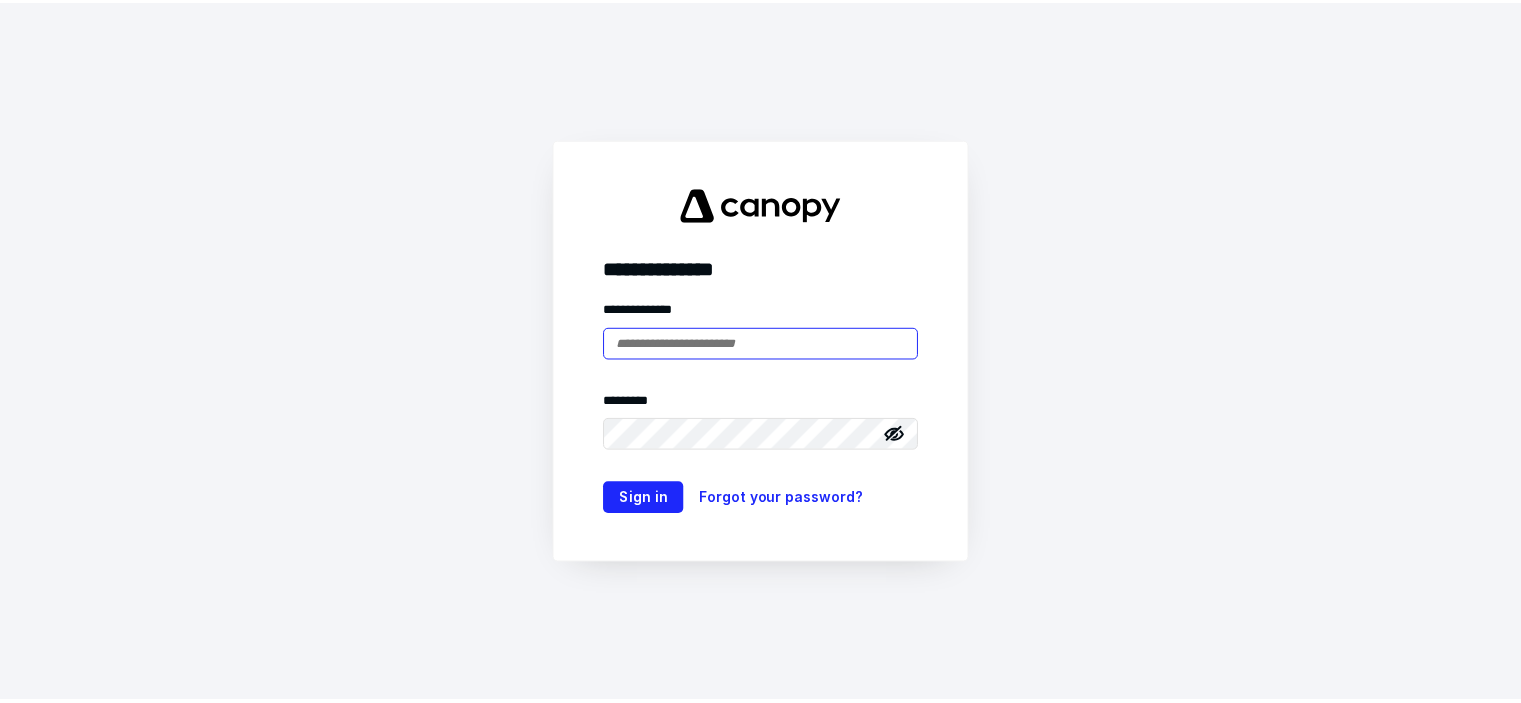 scroll, scrollTop: 0, scrollLeft: 0, axis: both 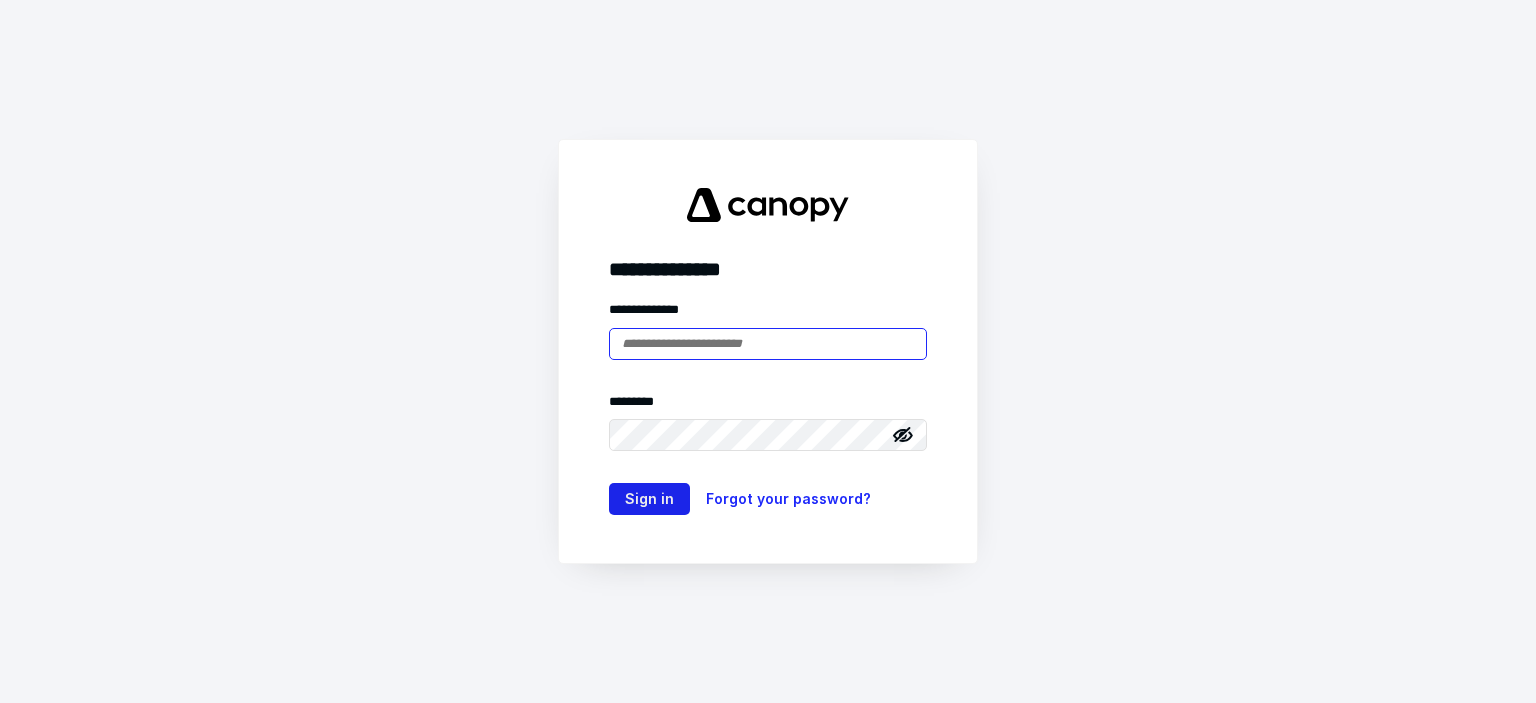 type on "**********" 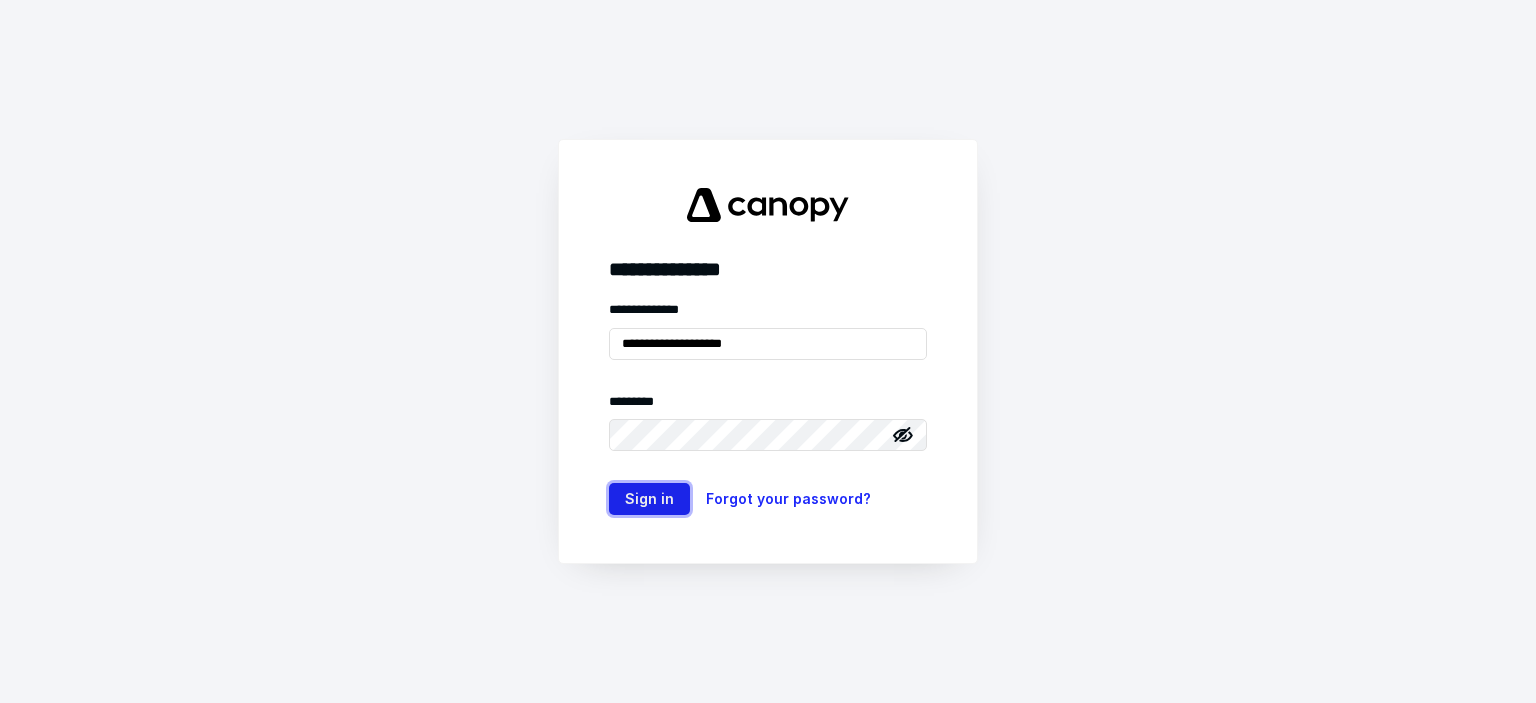 click on "Sign in" at bounding box center (649, 499) 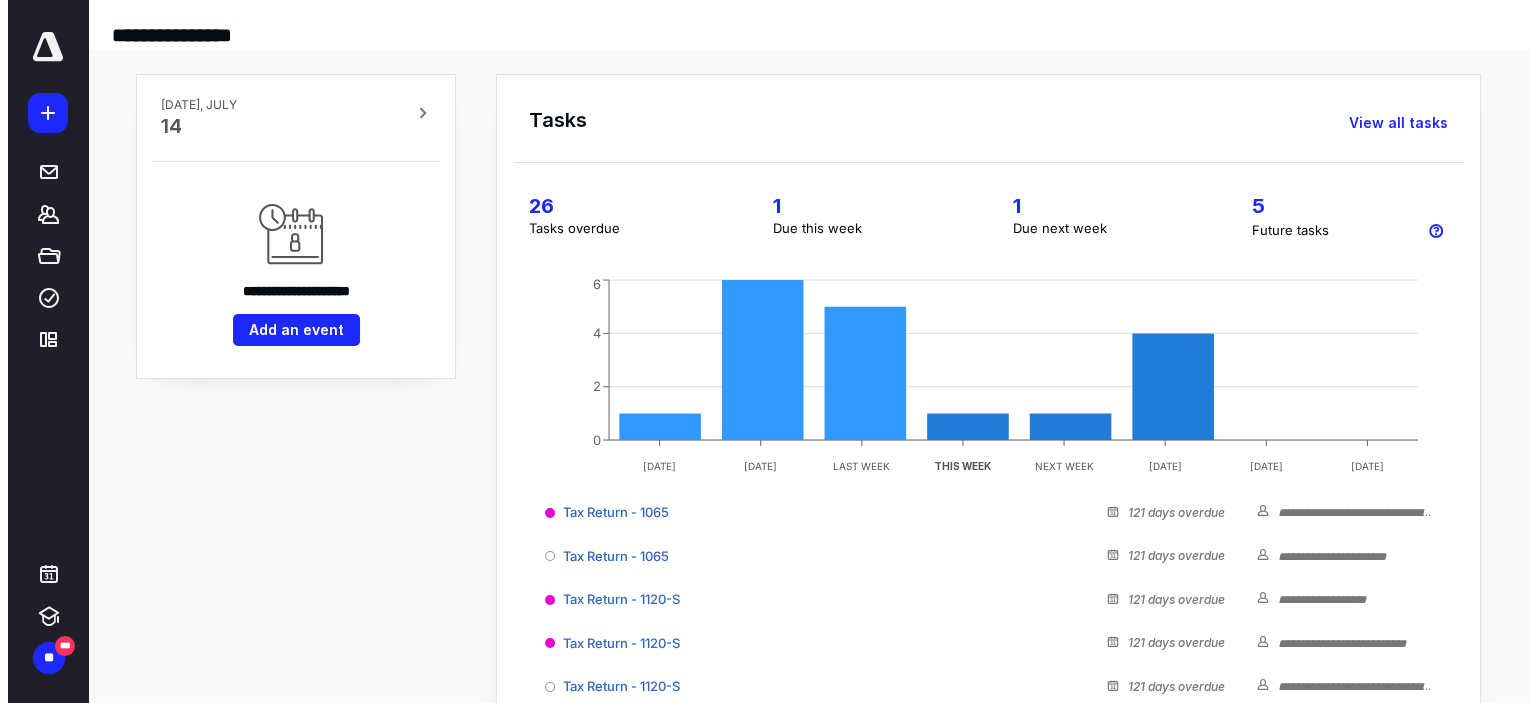 scroll, scrollTop: 0, scrollLeft: 0, axis: both 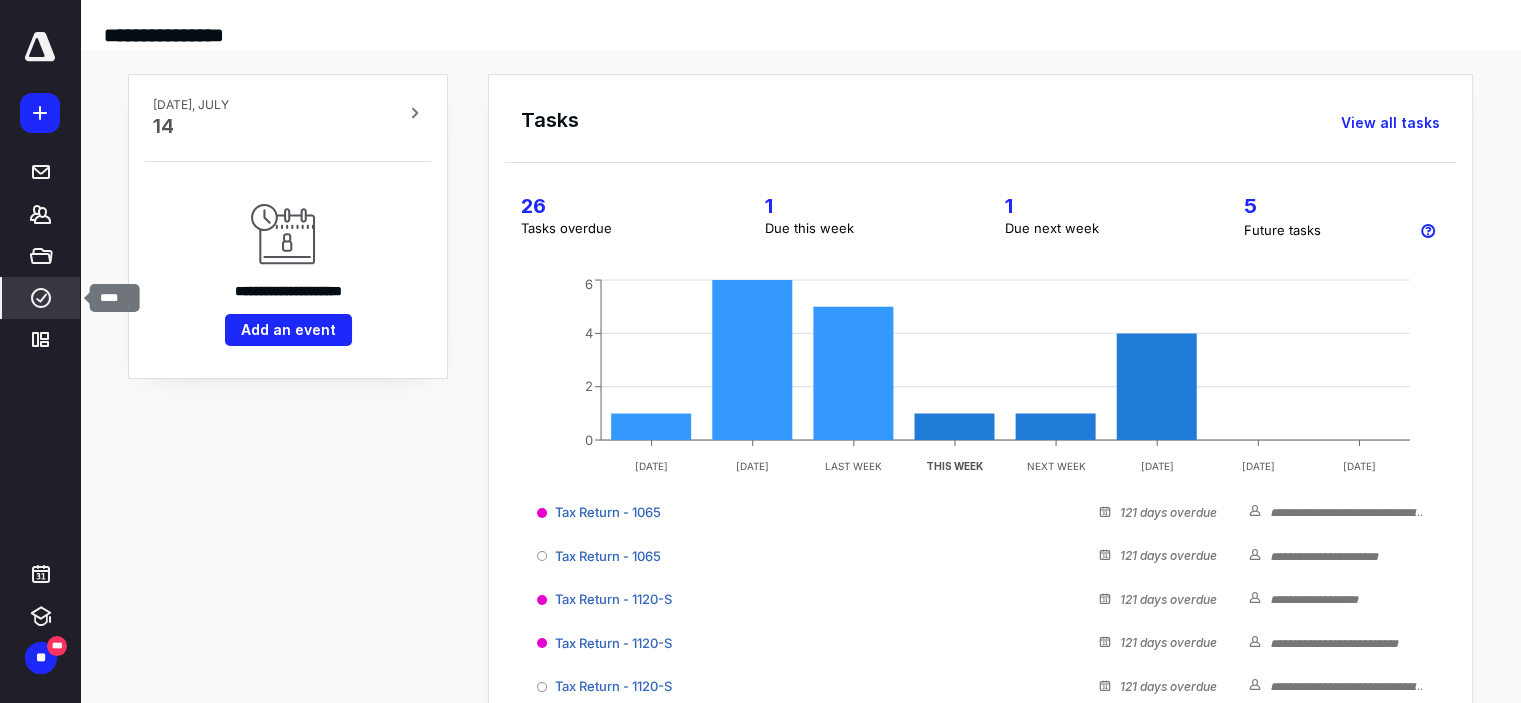 click 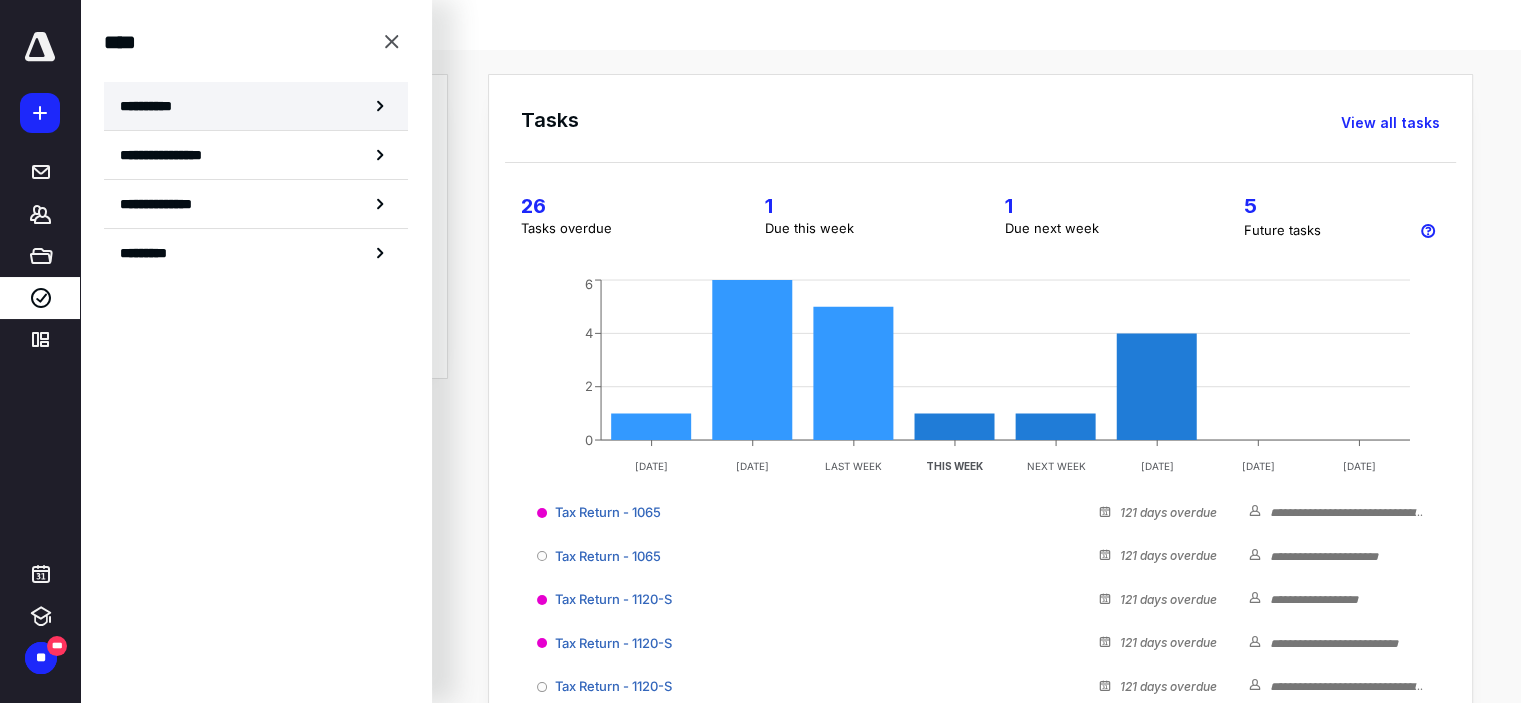click on "**********" at bounding box center [256, 106] 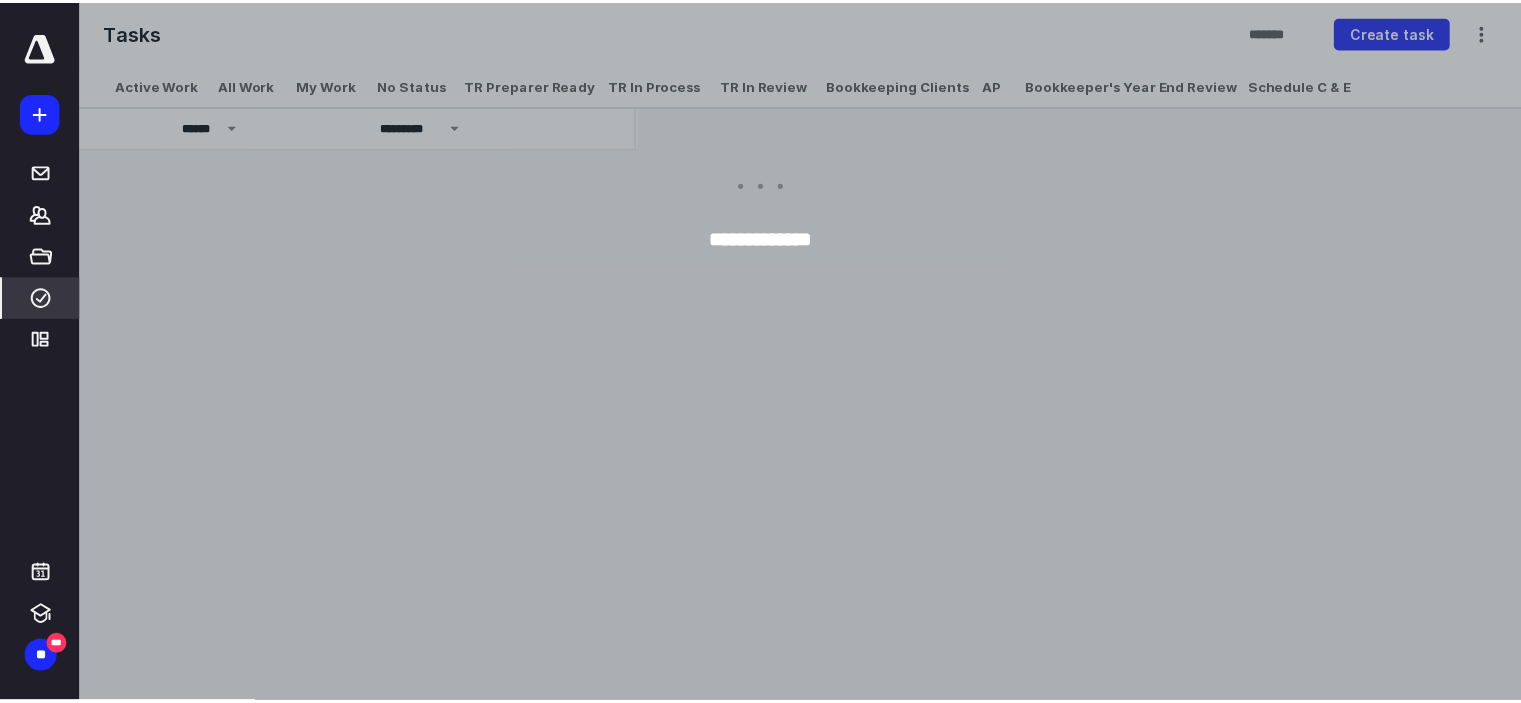scroll, scrollTop: 0, scrollLeft: 0, axis: both 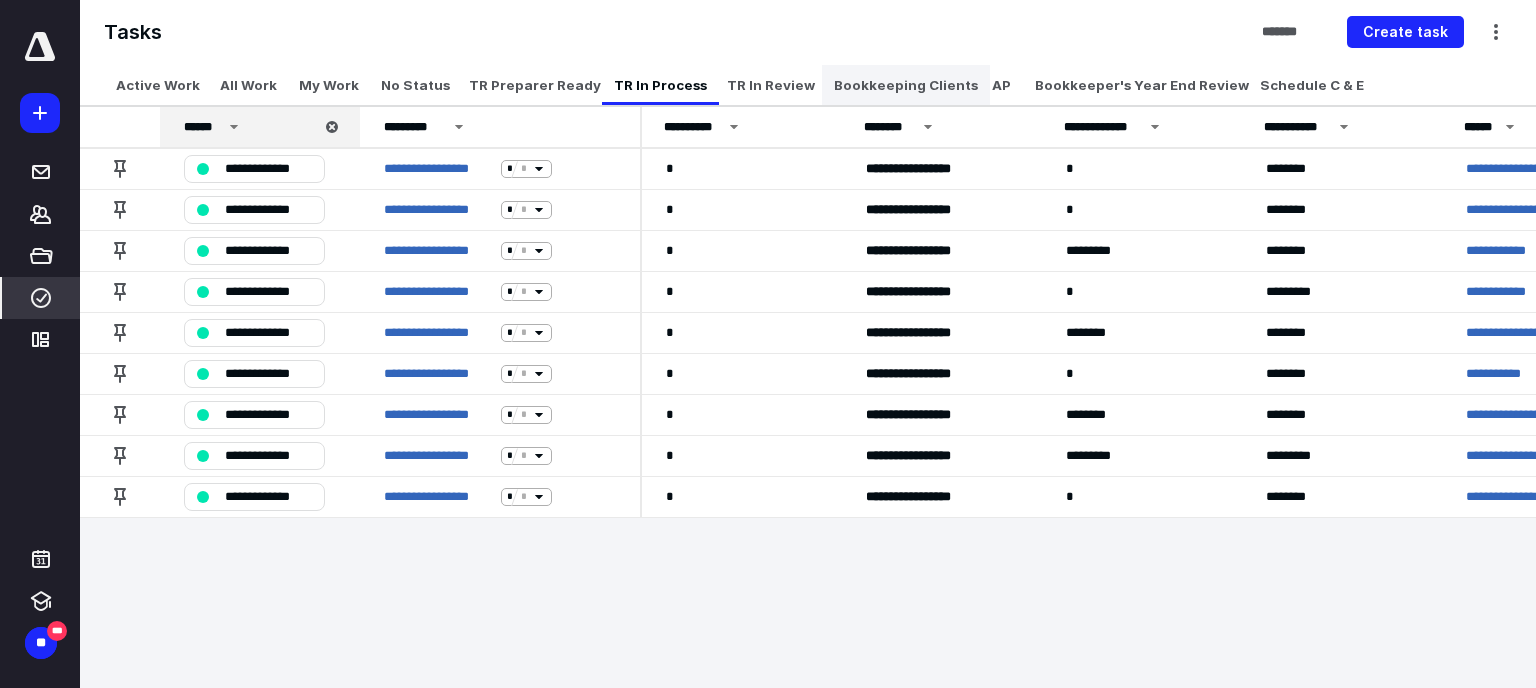 click on "Bookkeeping Clients" at bounding box center [906, 85] 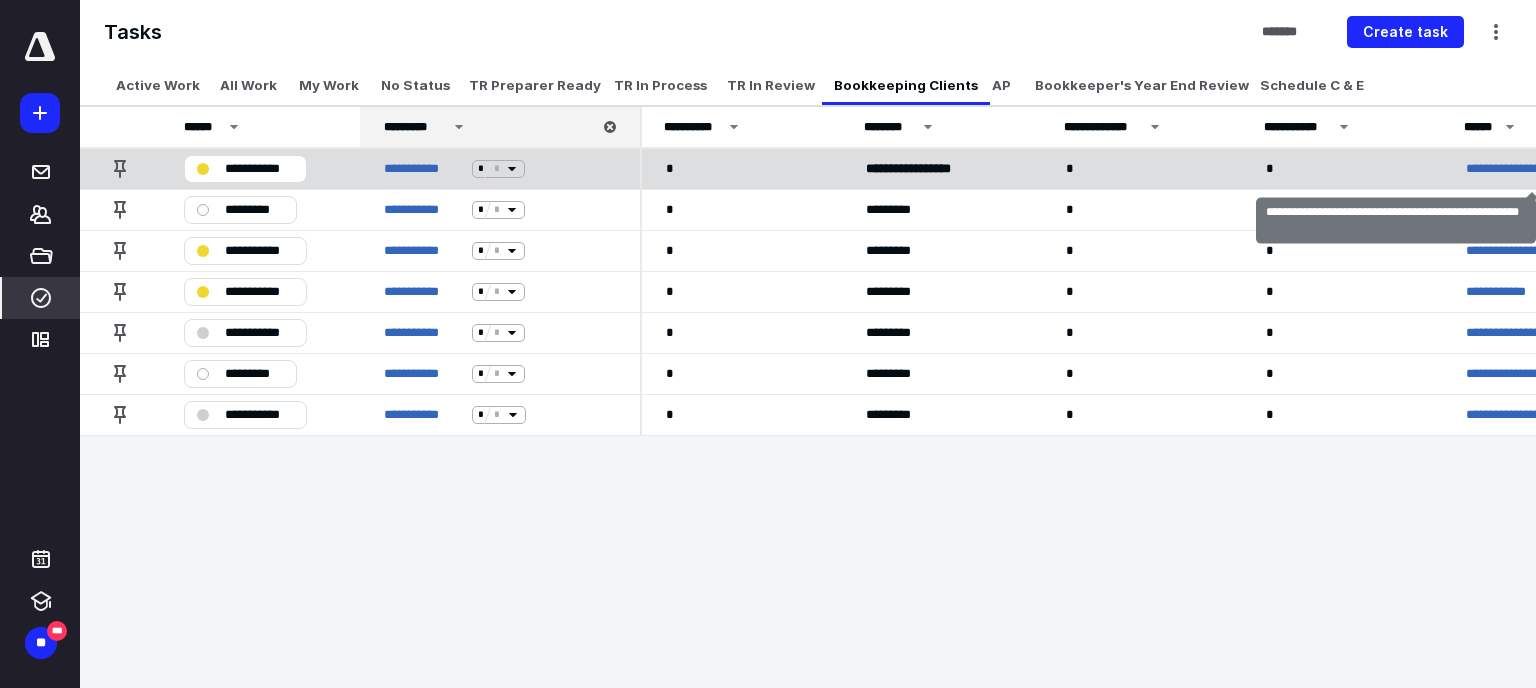 click on "**********" at bounding box center [1542, 169] 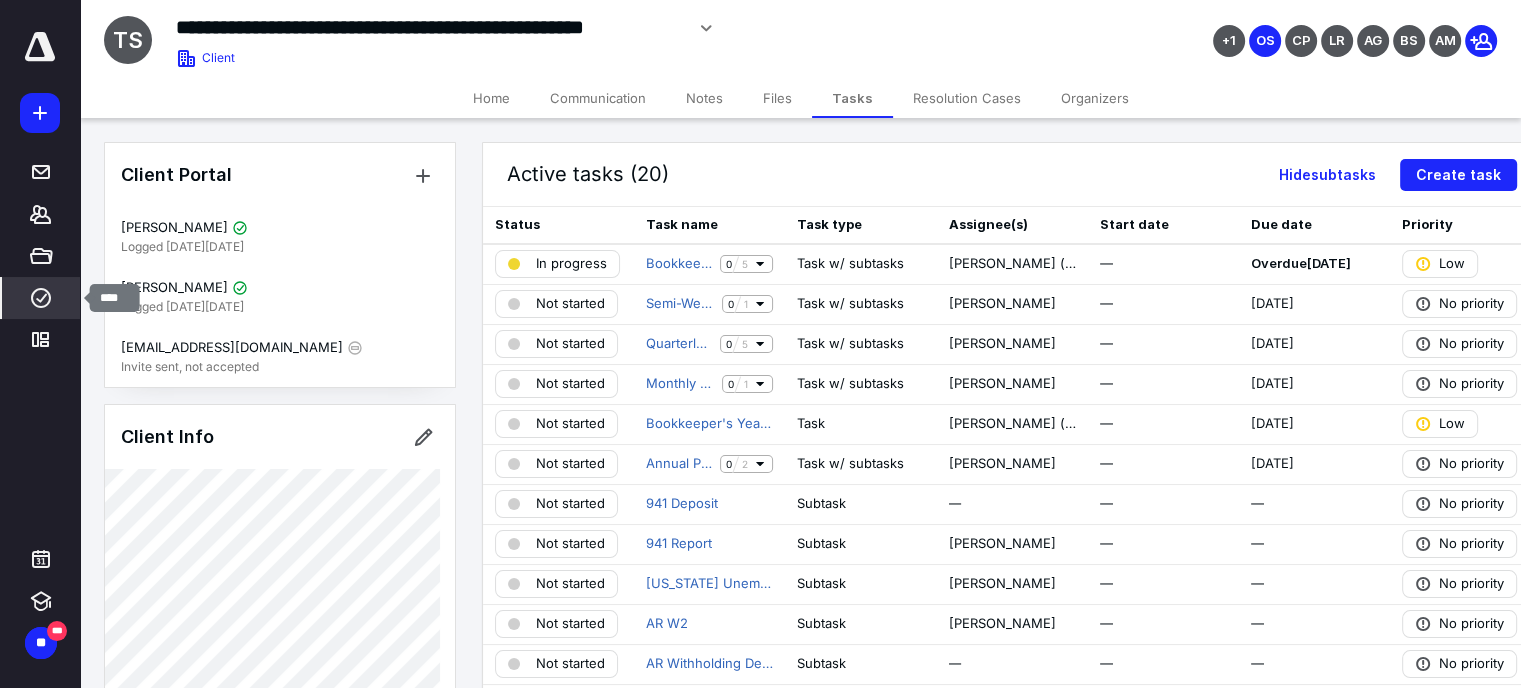click 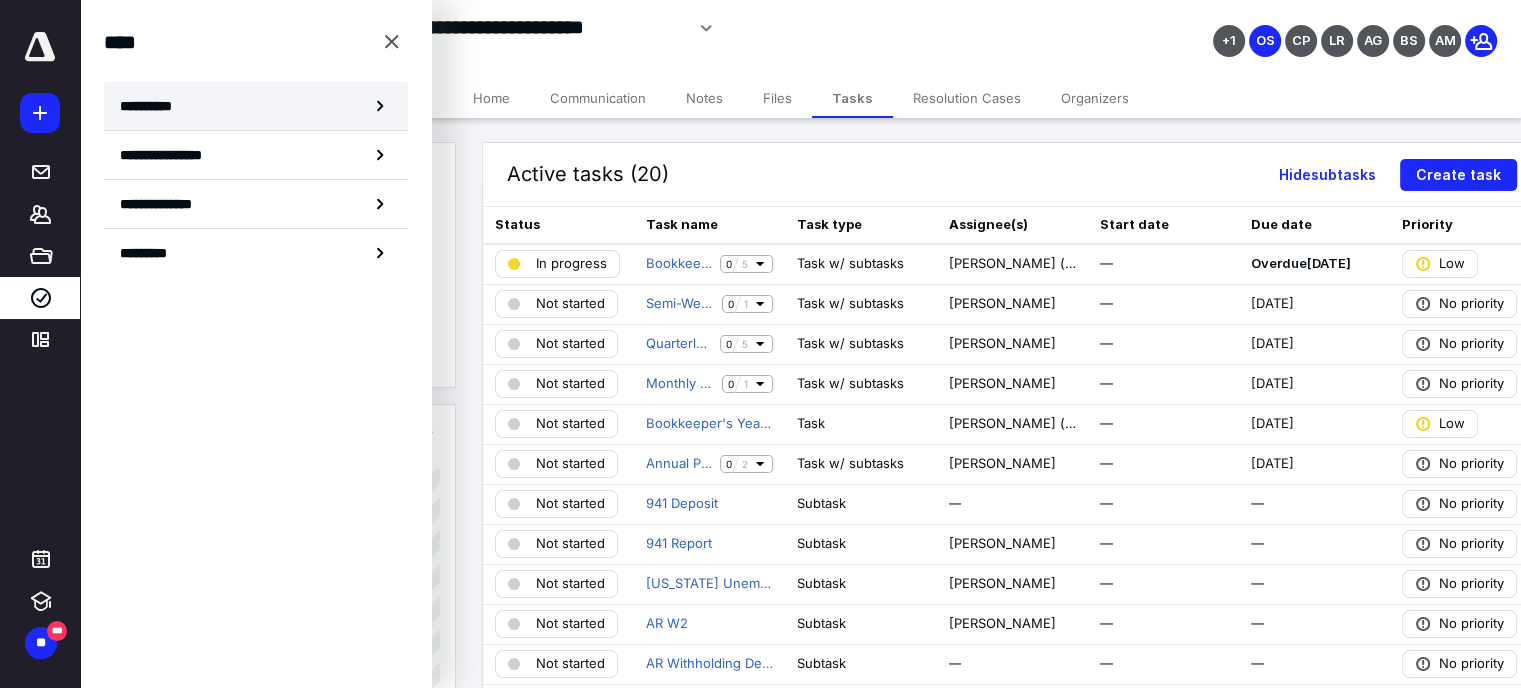 click on "**********" at bounding box center [256, 106] 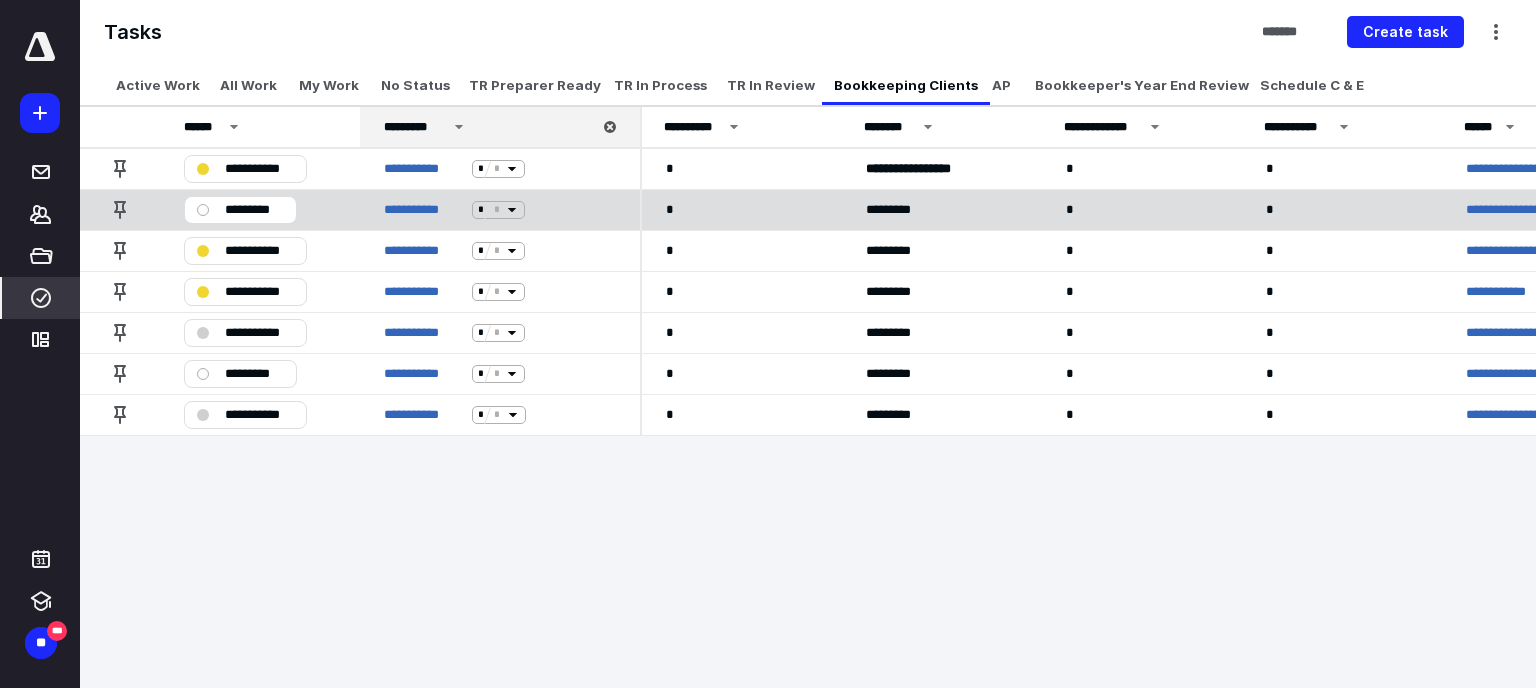 click on "**********" at bounding box center [1527, 210] 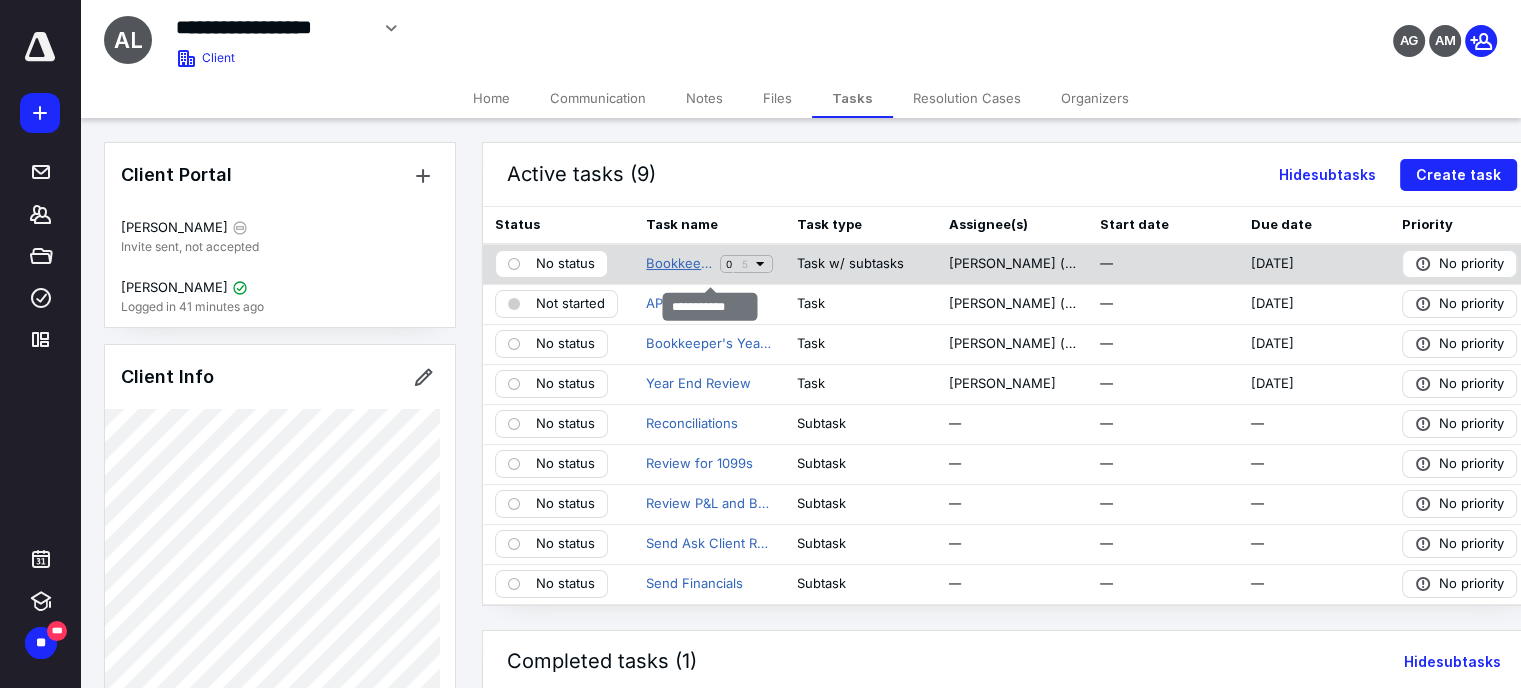 click on "Bookkeeping" at bounding box center (679, 264) 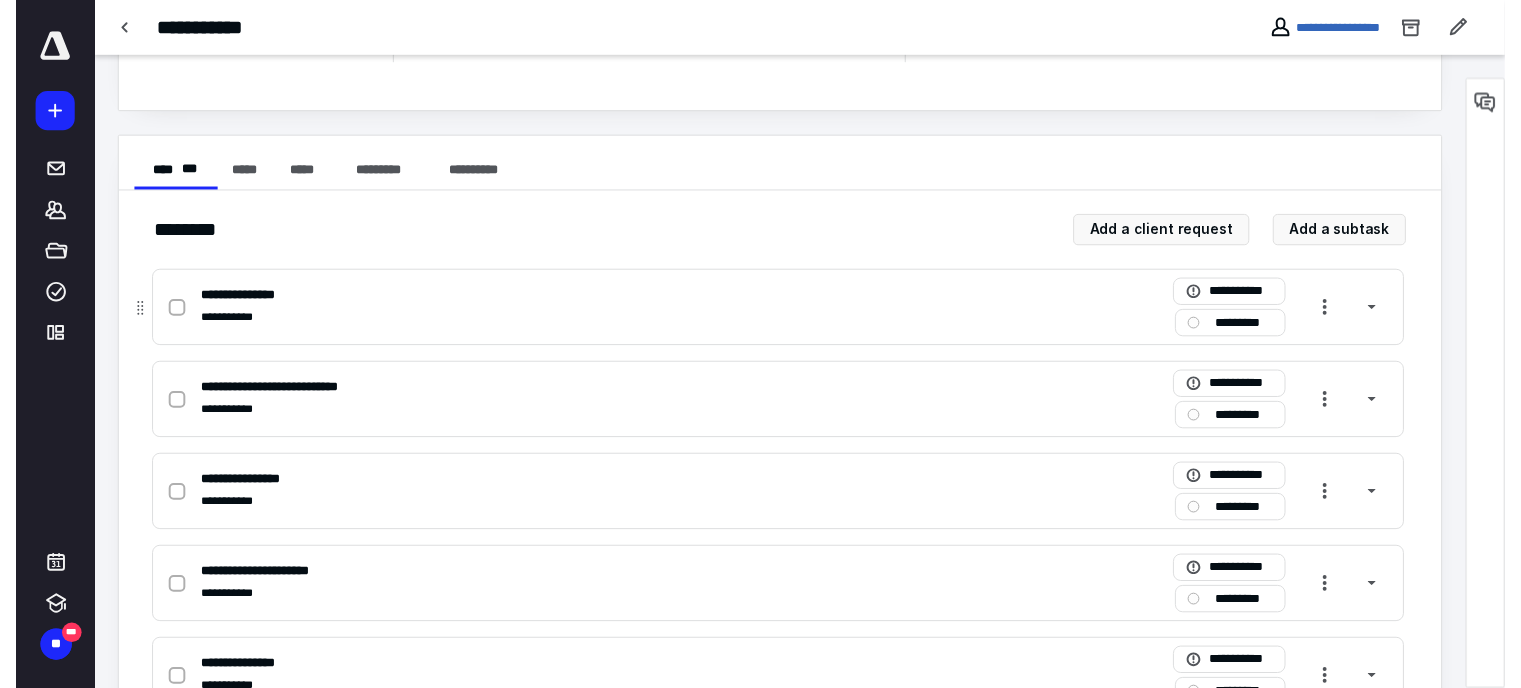 scroll, scrollTop: 0, scrollLeft: 0, axis: both 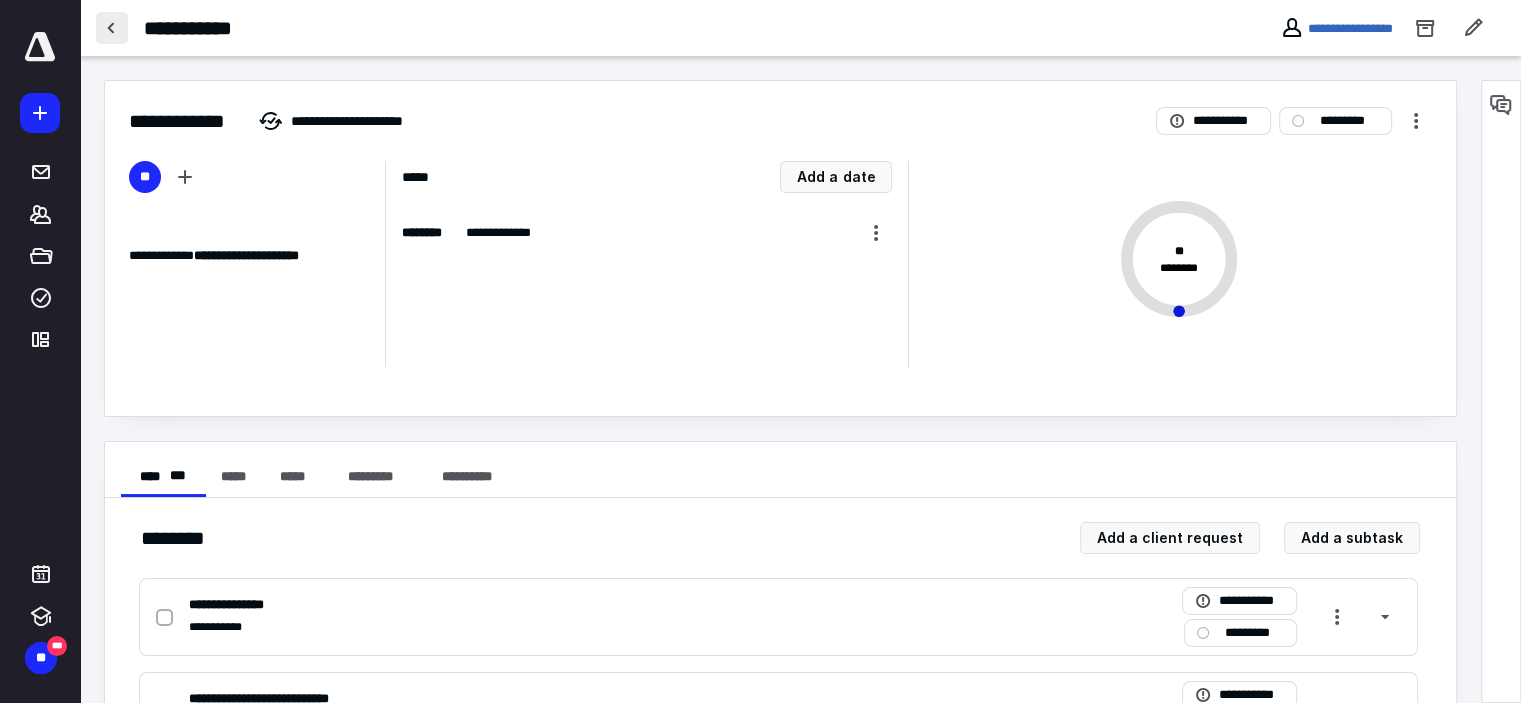click at bounding box center (112, 28) 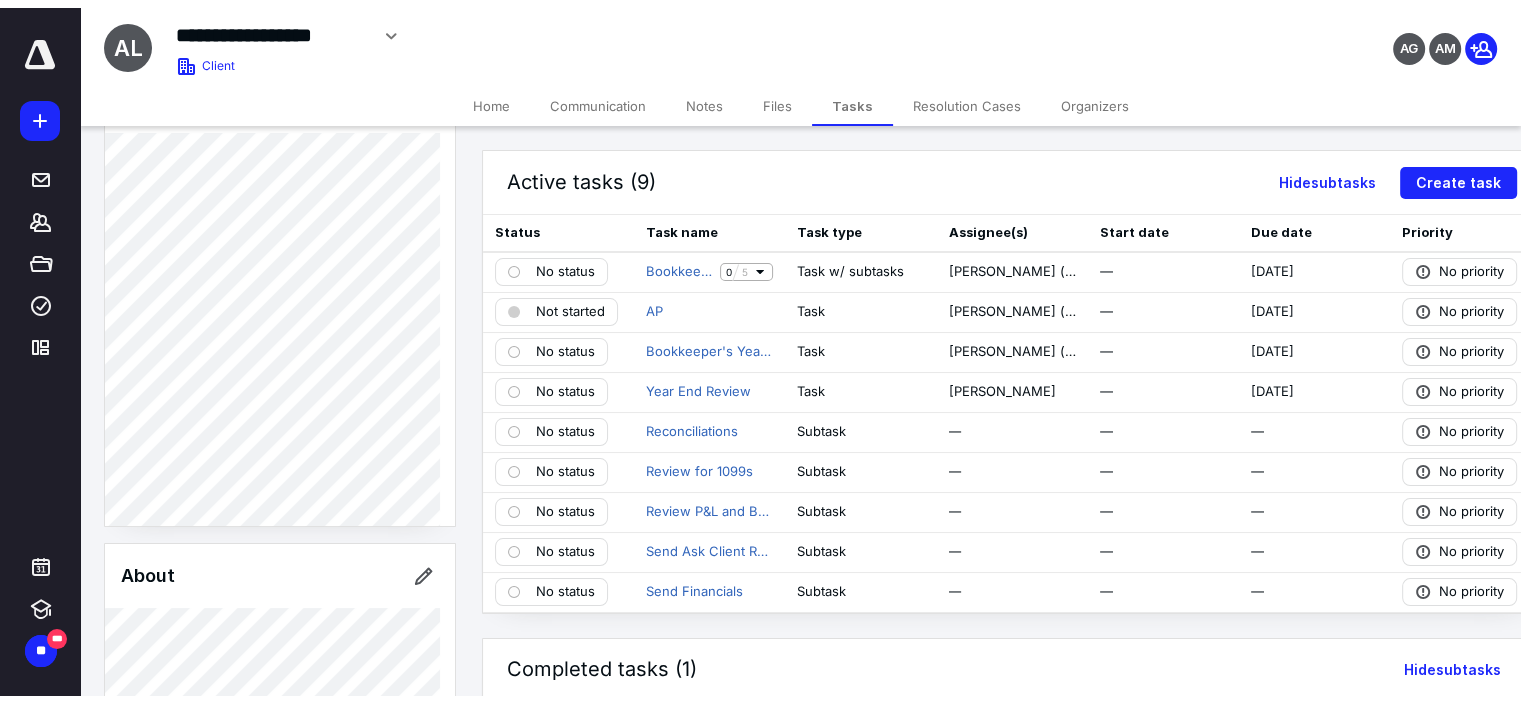 scroll, scrollTop: 300, scrollLeft: 0, axis: vertical 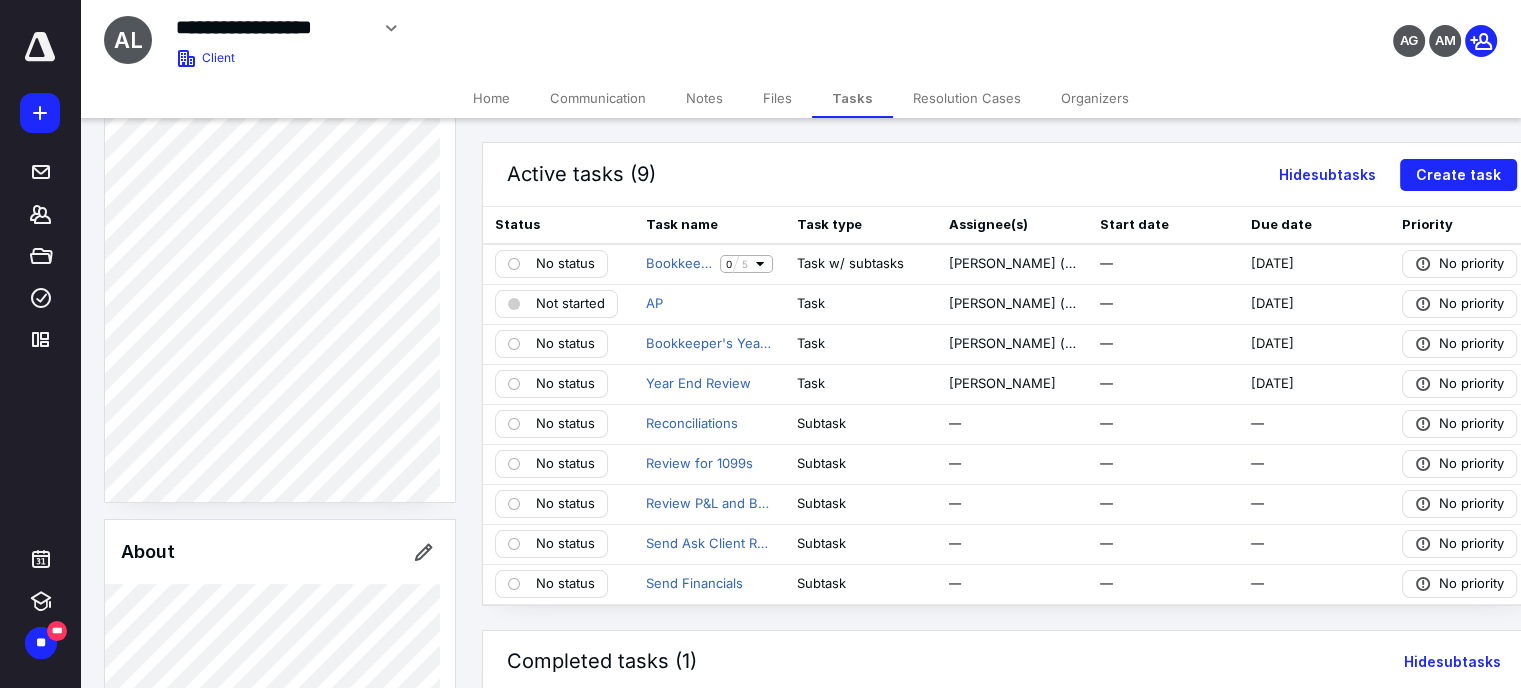 click on "Home" at bounding box center (491, 98) 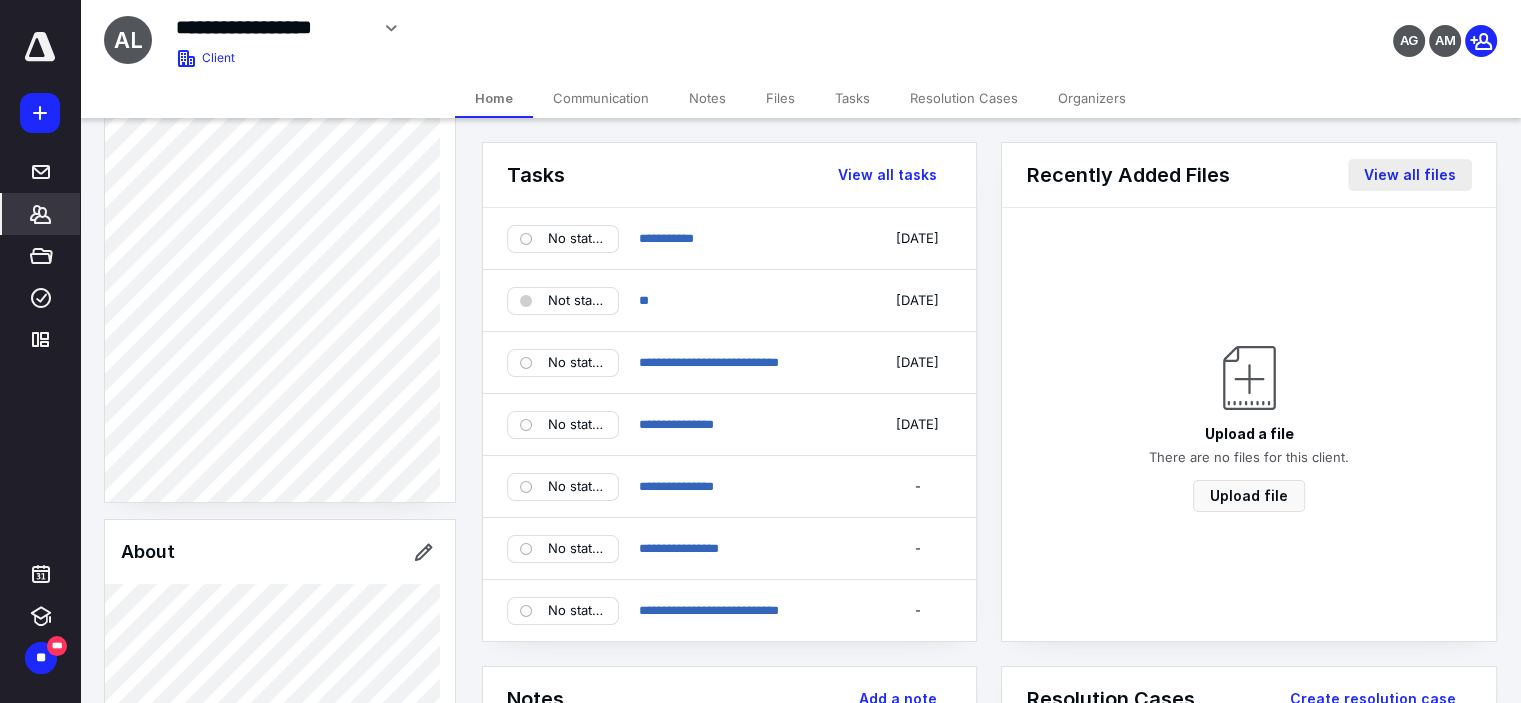 click on "View all files" at bounding box center (1410, 175) 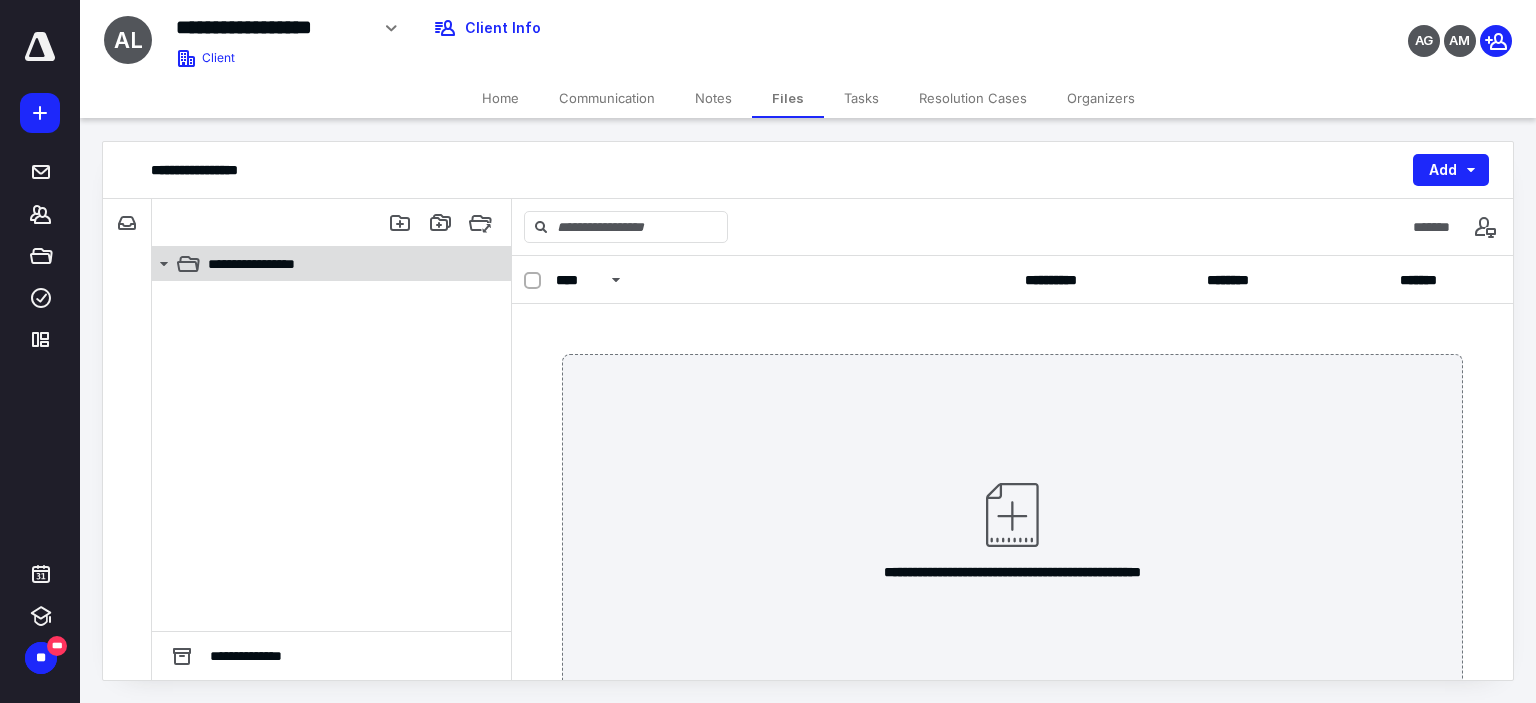 click 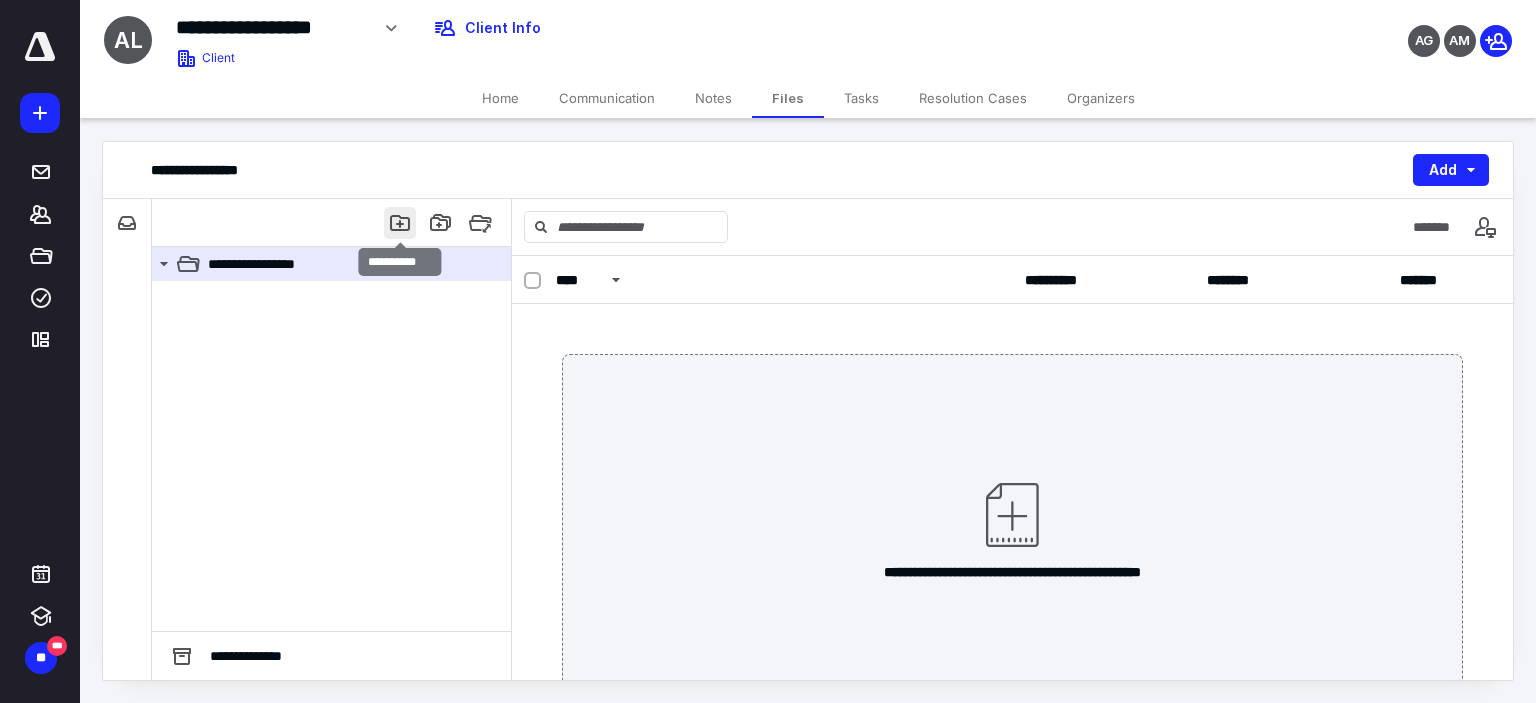 click at bounding box center [400, 223] 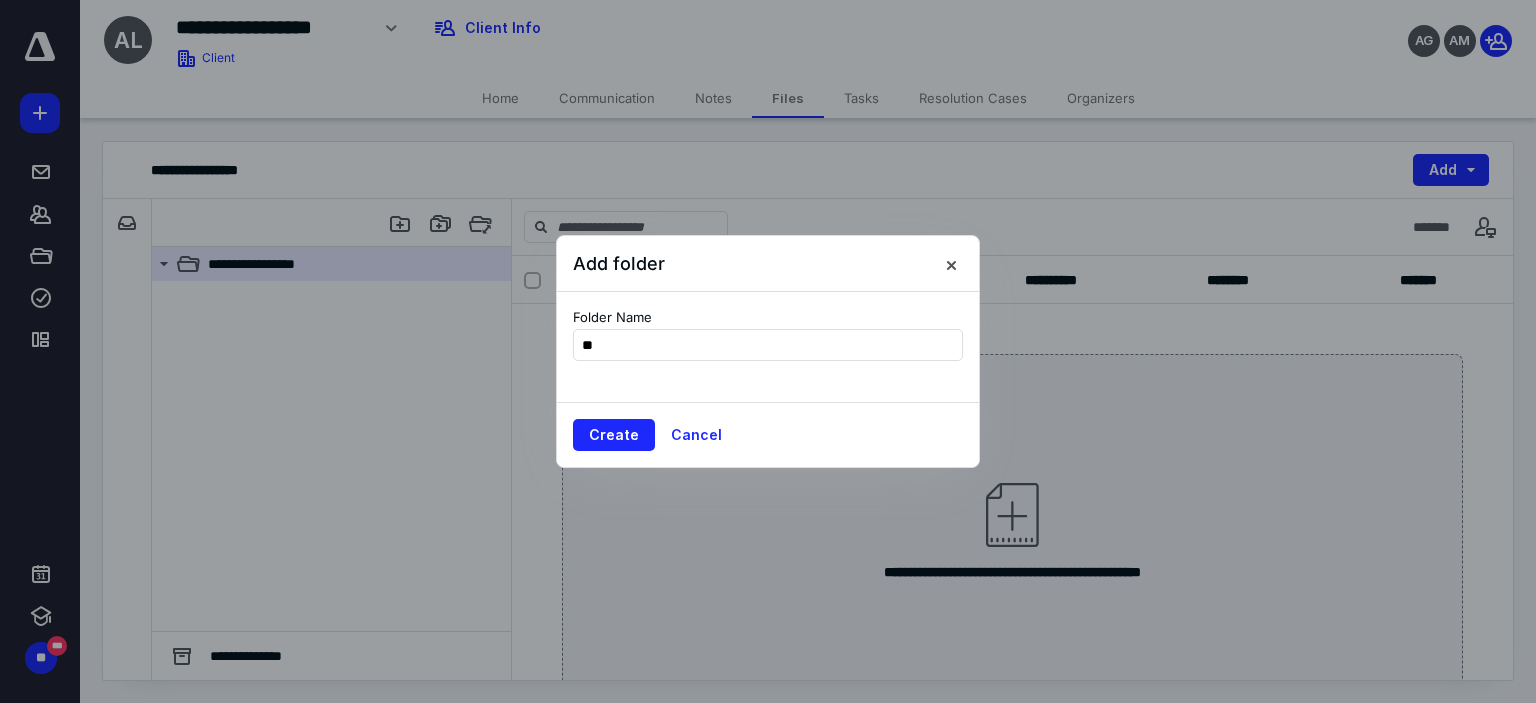 type on "*" 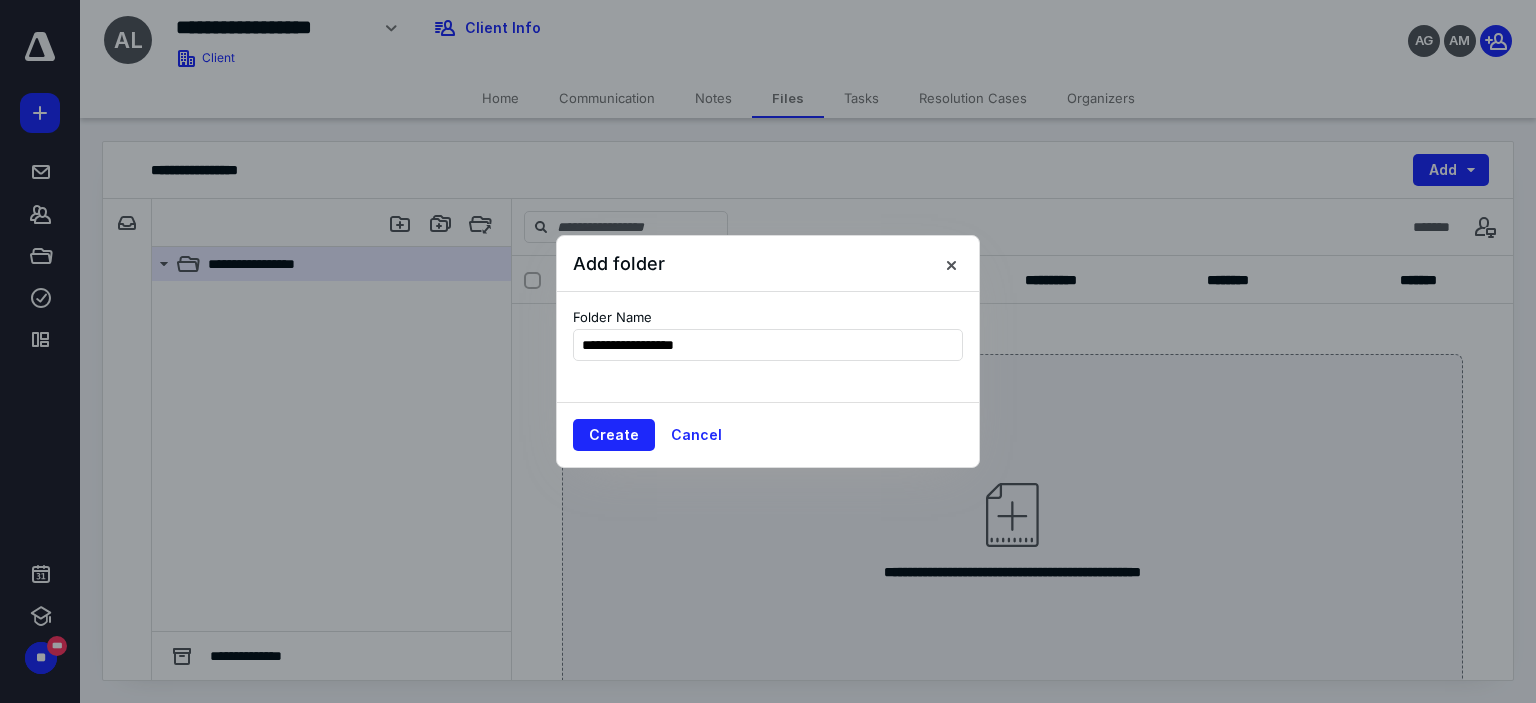 drag, startPoint x: 746, startPoint y: 351, endPoint x: 504, endPoint y: 369, distance: 242.6685 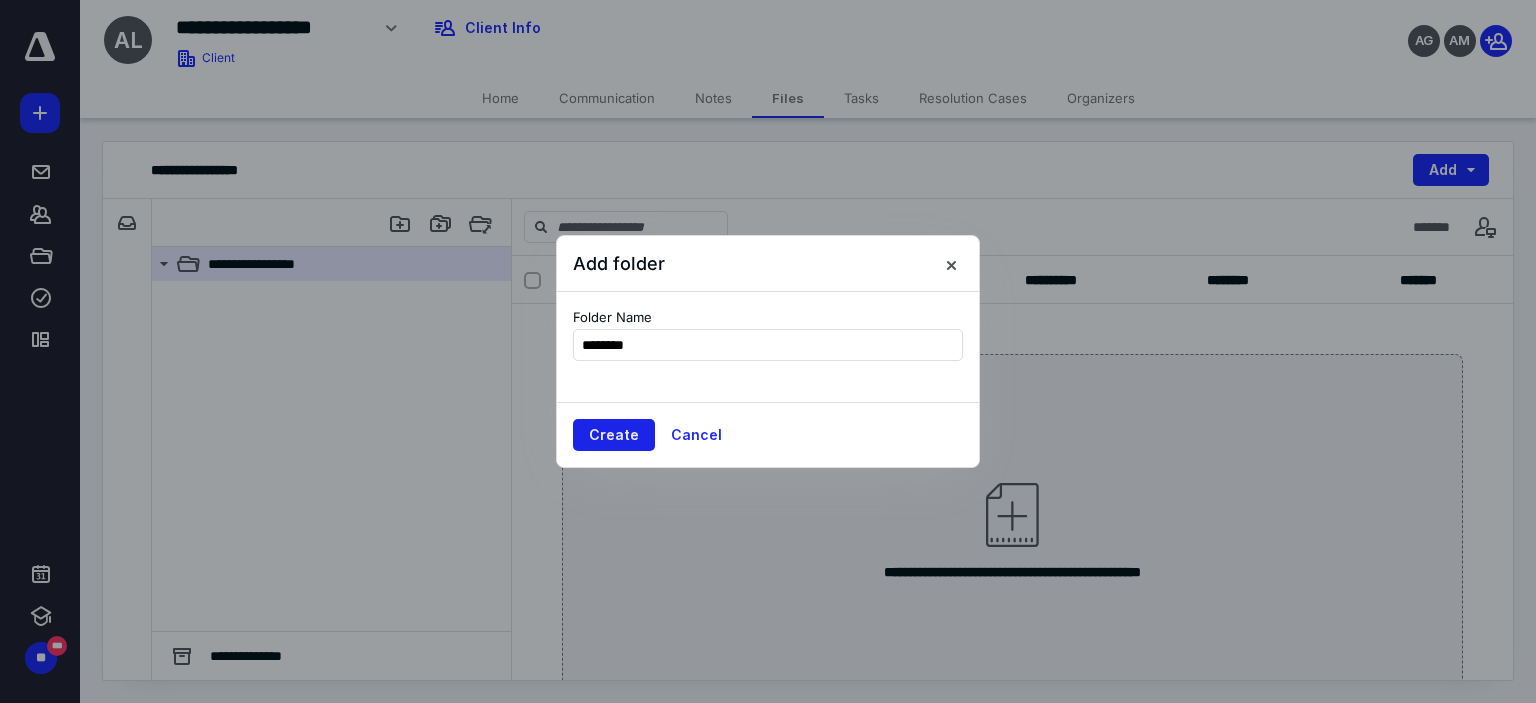type on "********" 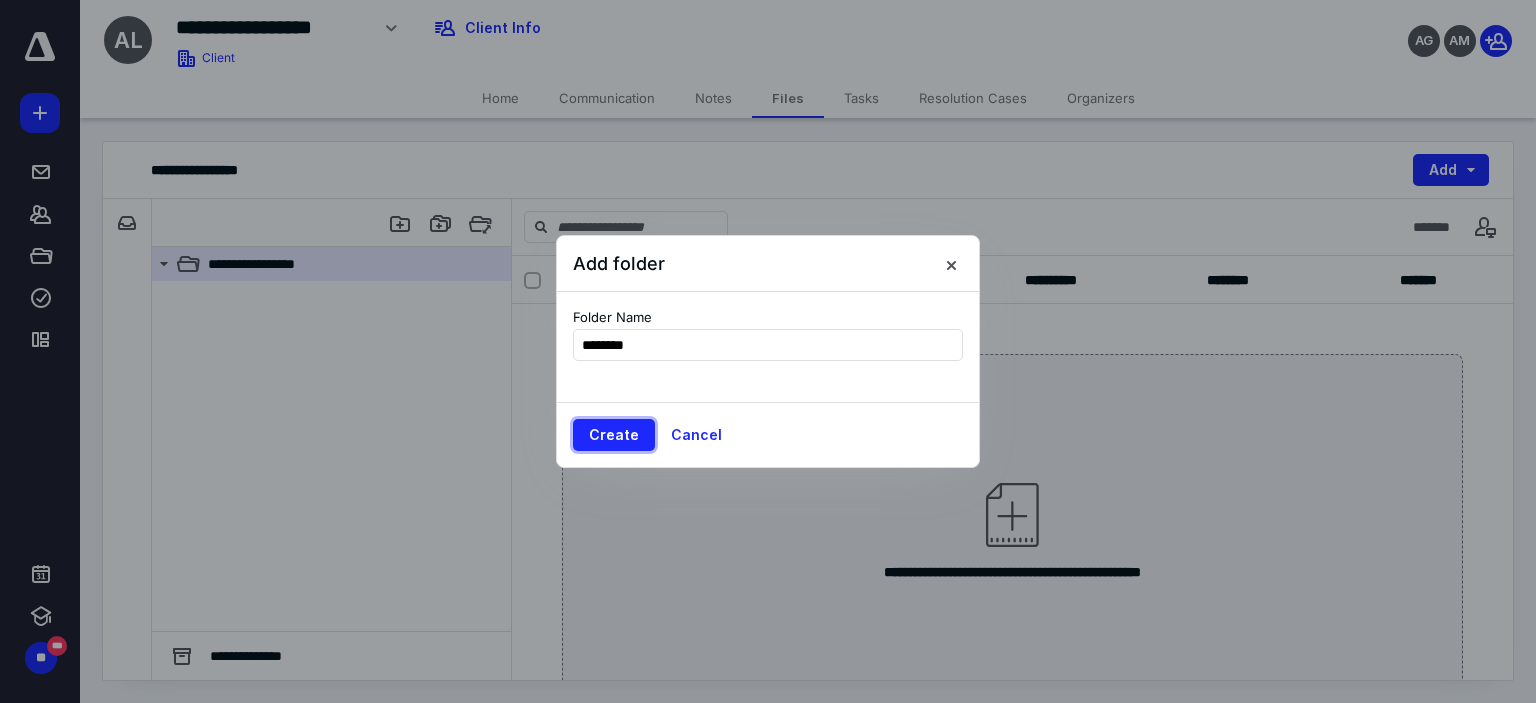 click on "Create" at bounding box center [614, 435] 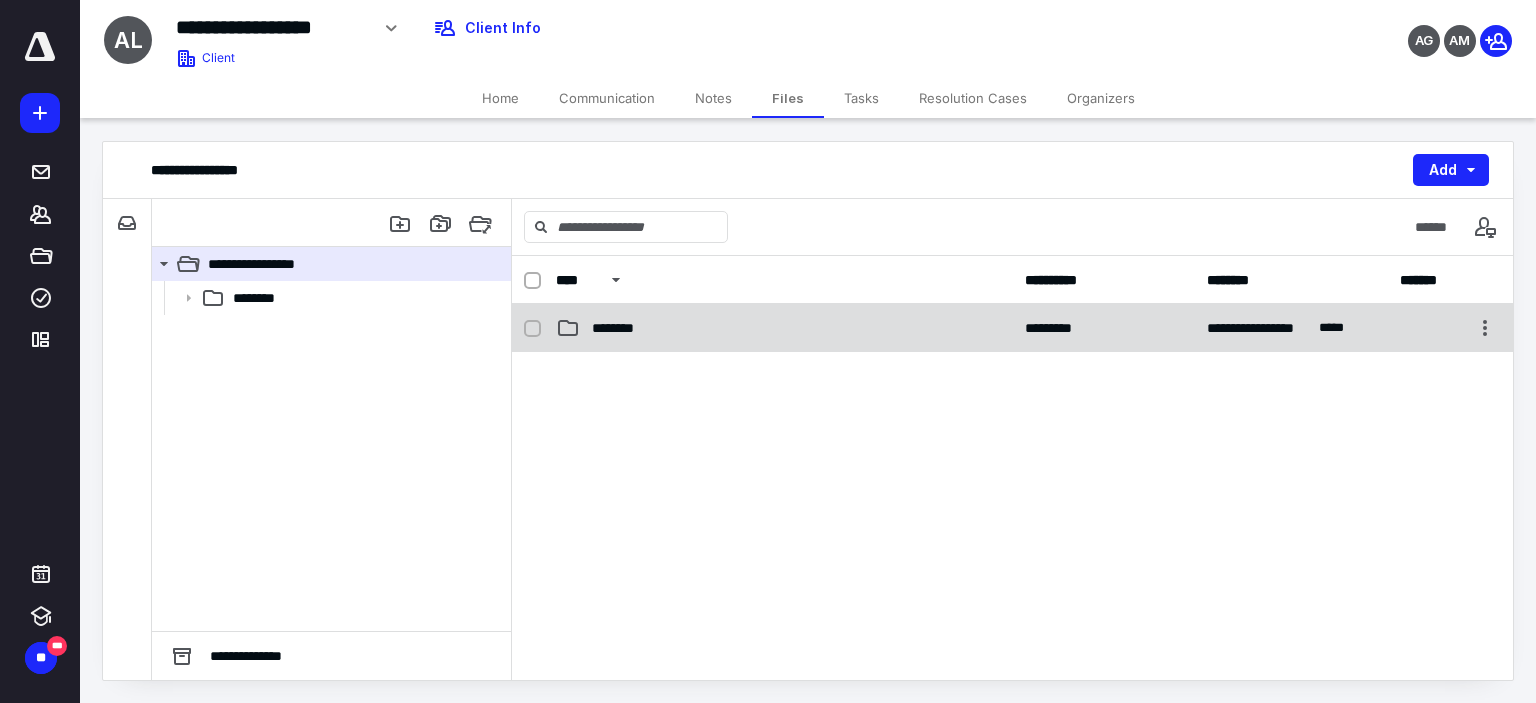 click on "********" at bounding box center [784, 328] 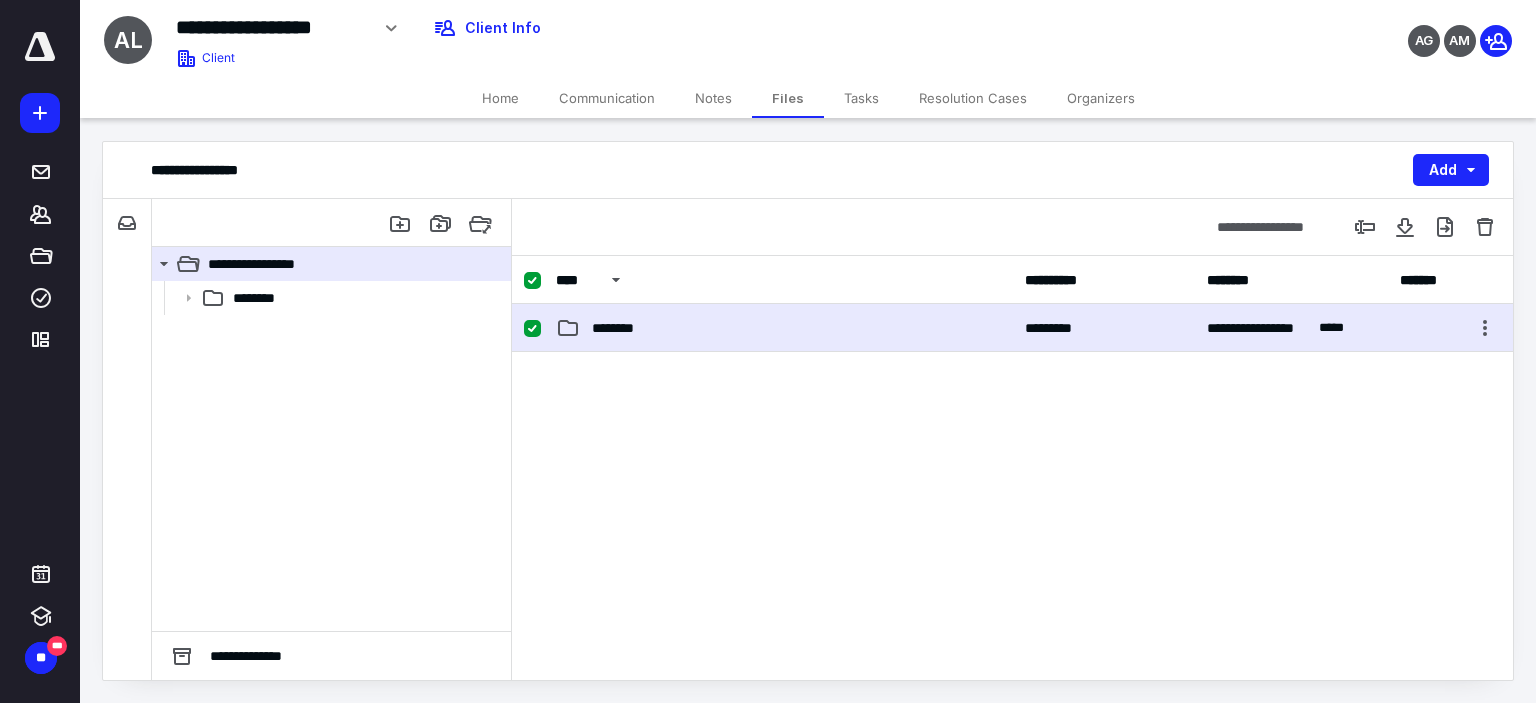click on "********" at bounding box center (784, 328) 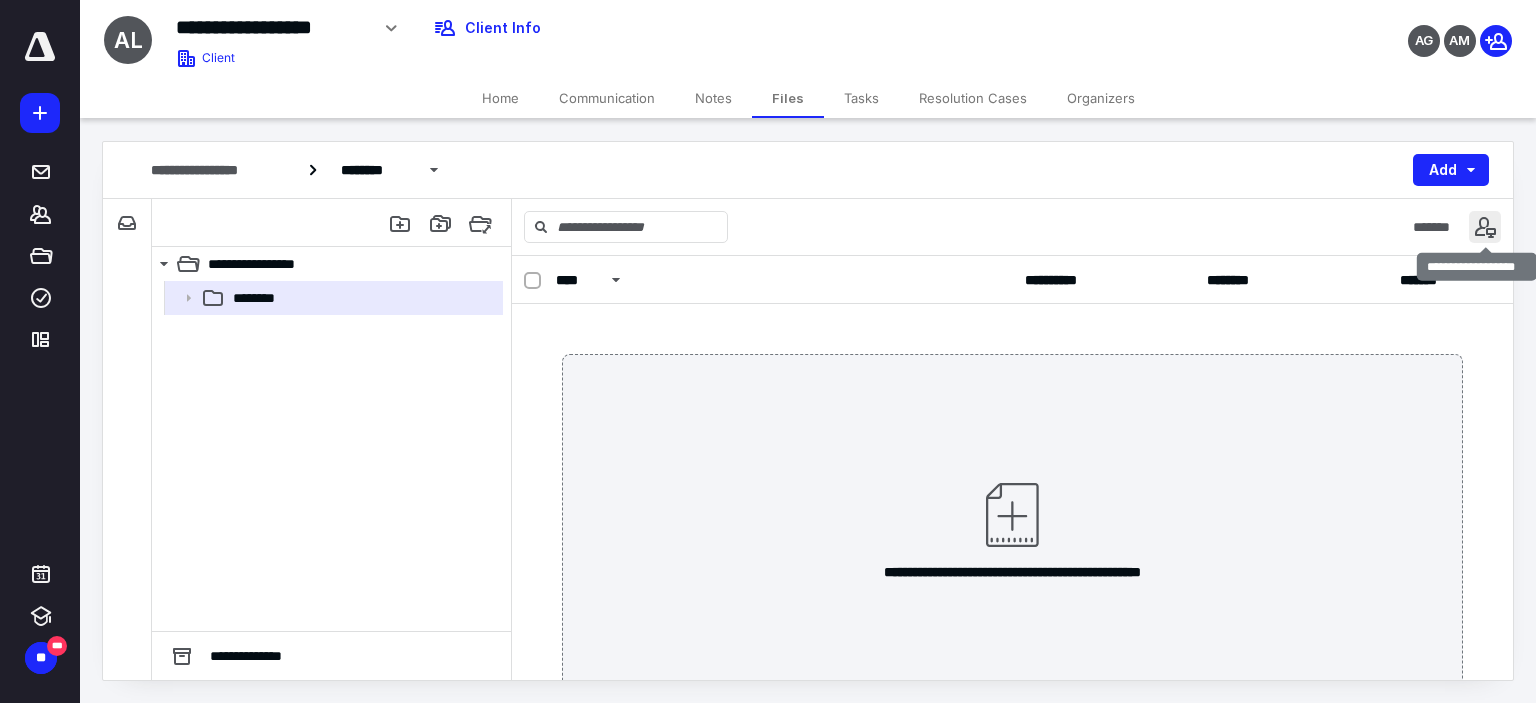 click at bounding box center [1485, 227] 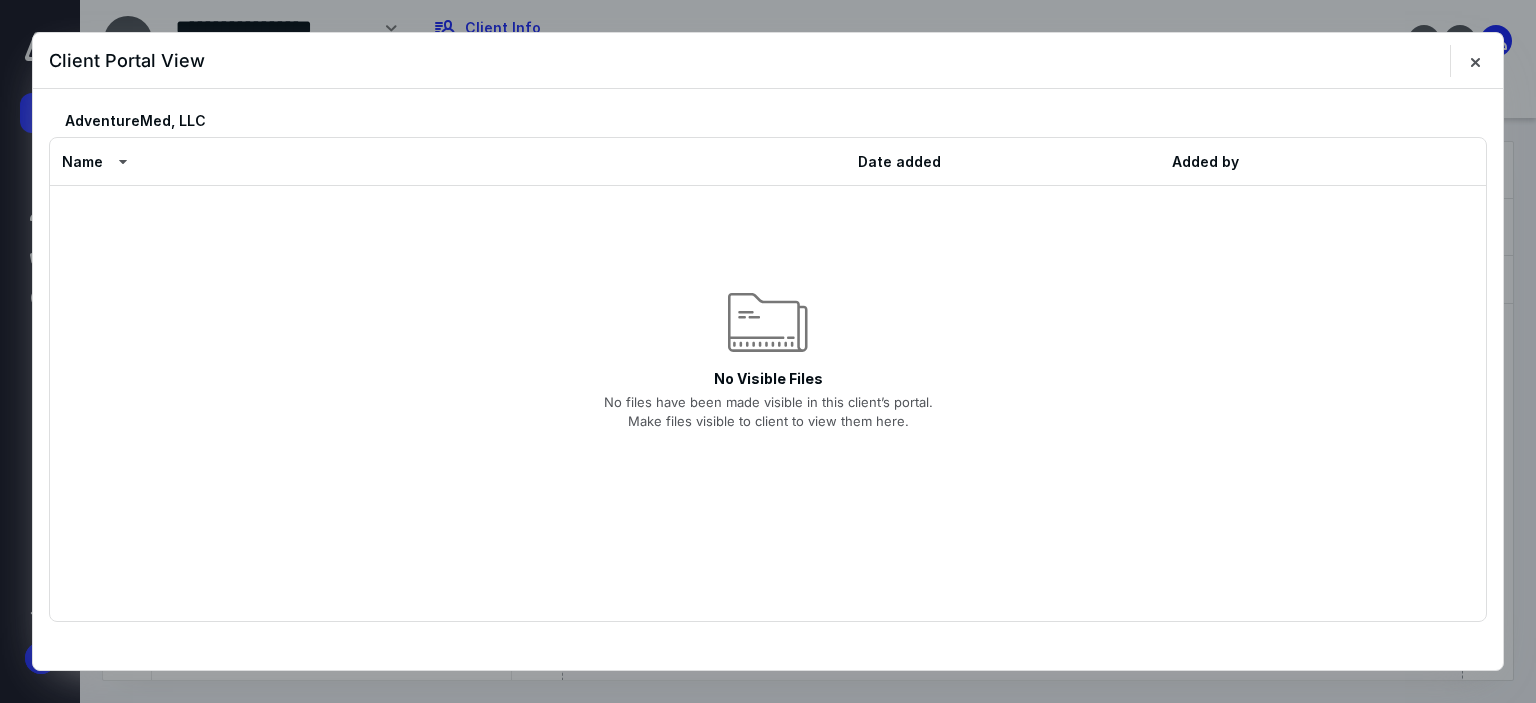 click on "No Visible Files" at bounding box center [768, 378] 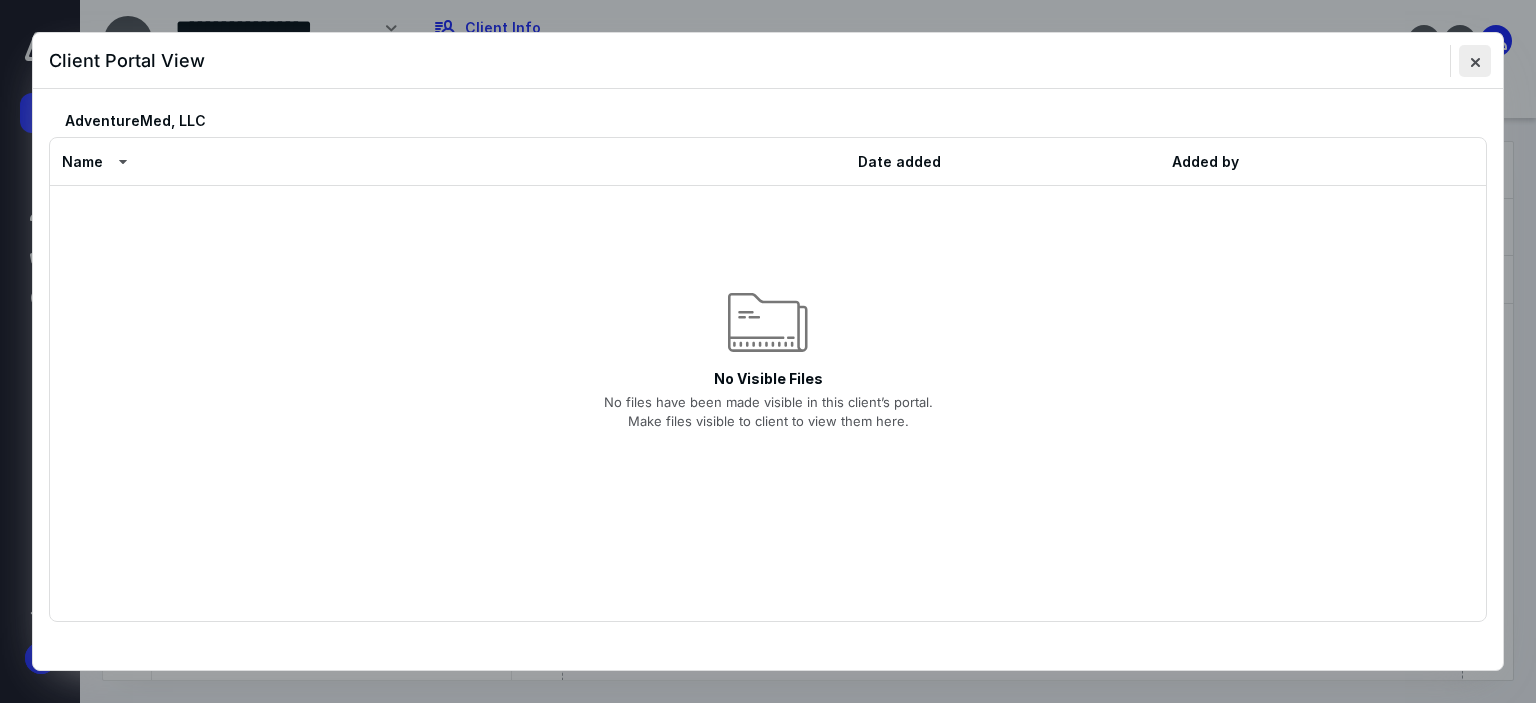 click at bounding box center (1475, 61) 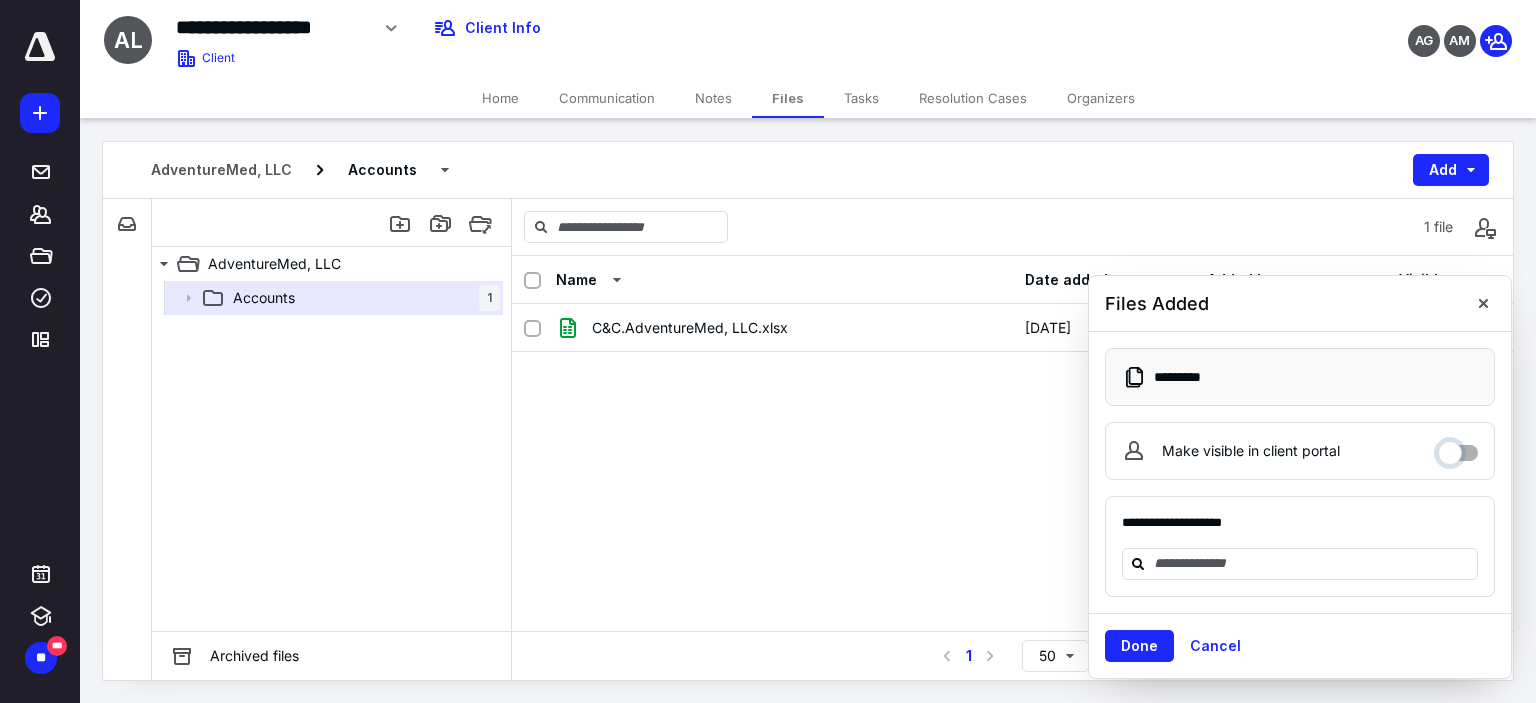 click on "Make visible in client portal" at bounding box center [1458, 448] 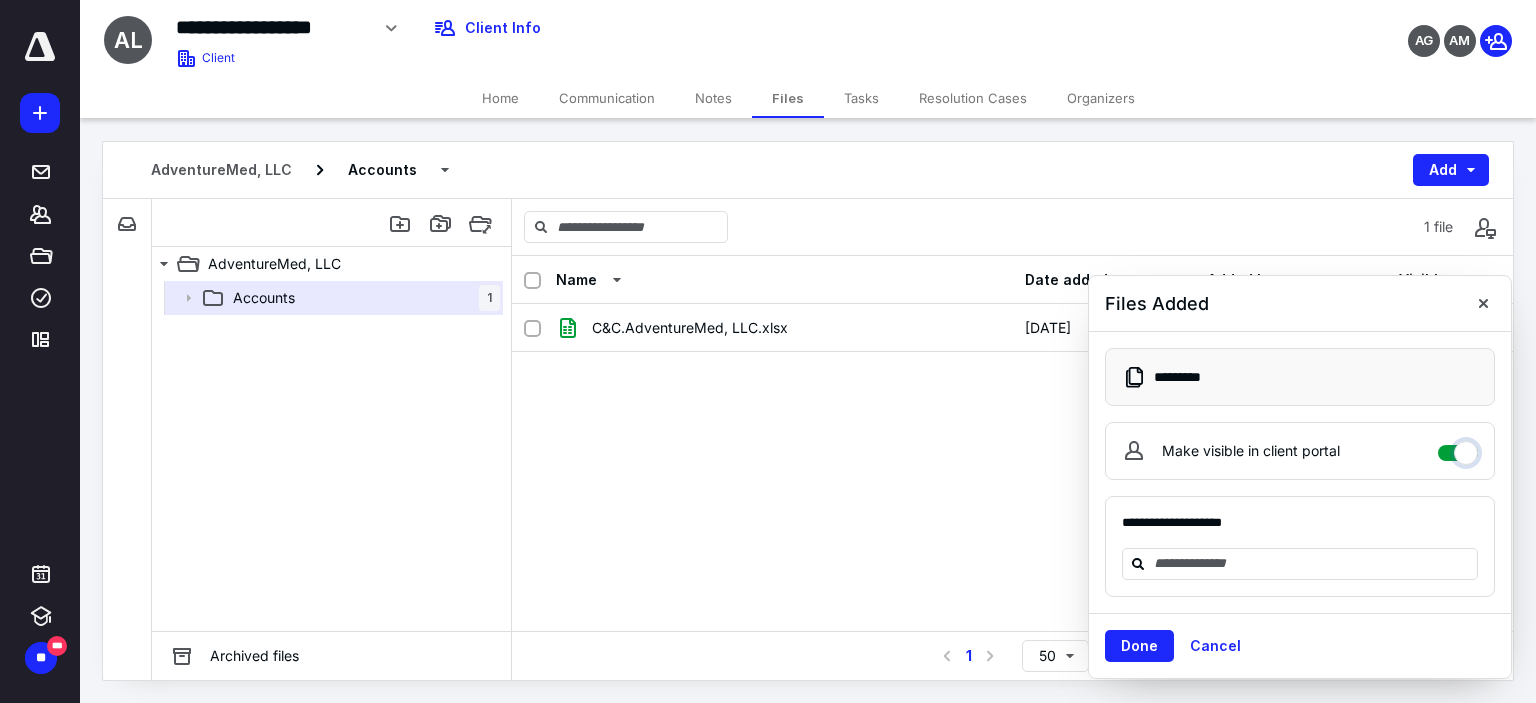 checkbox on "****" 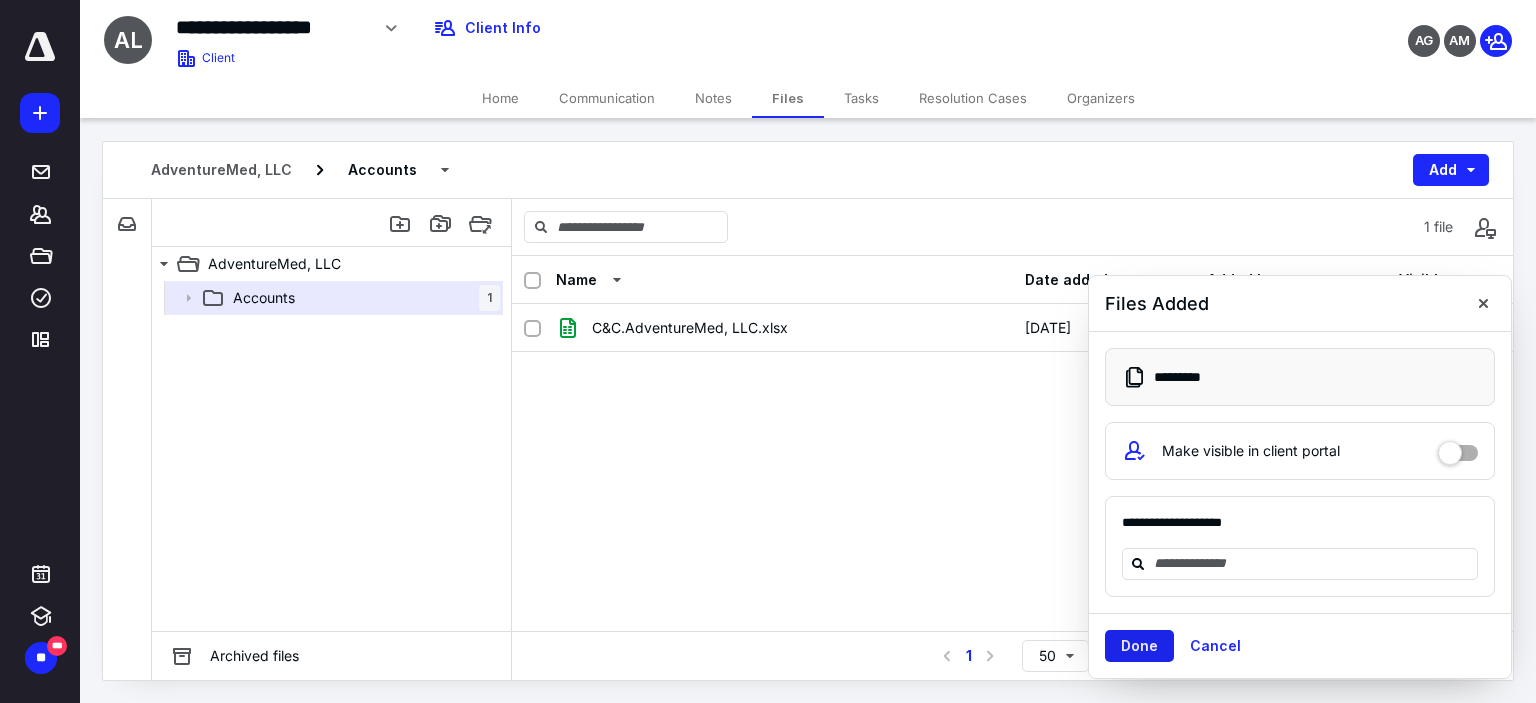 click on "Done" at bounding box center (1139, 646) 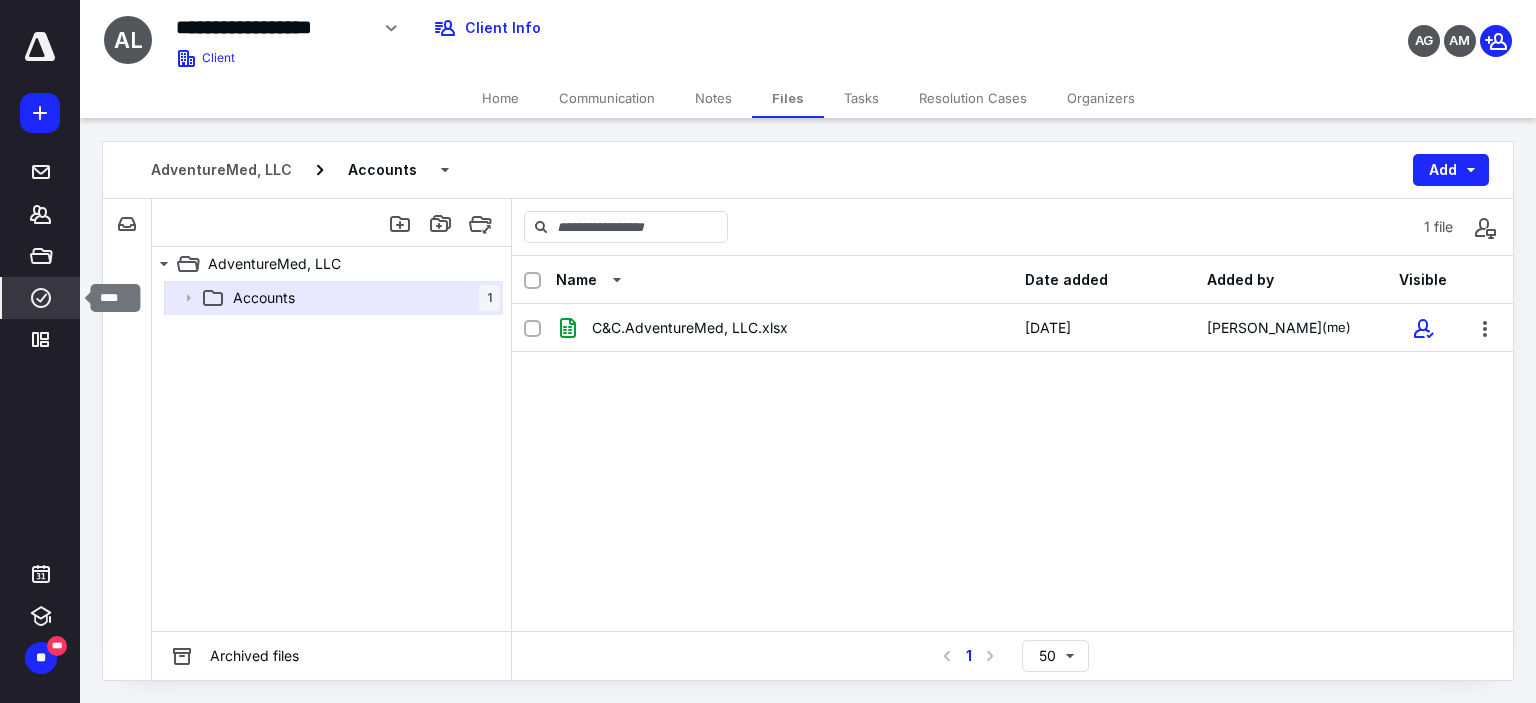 click 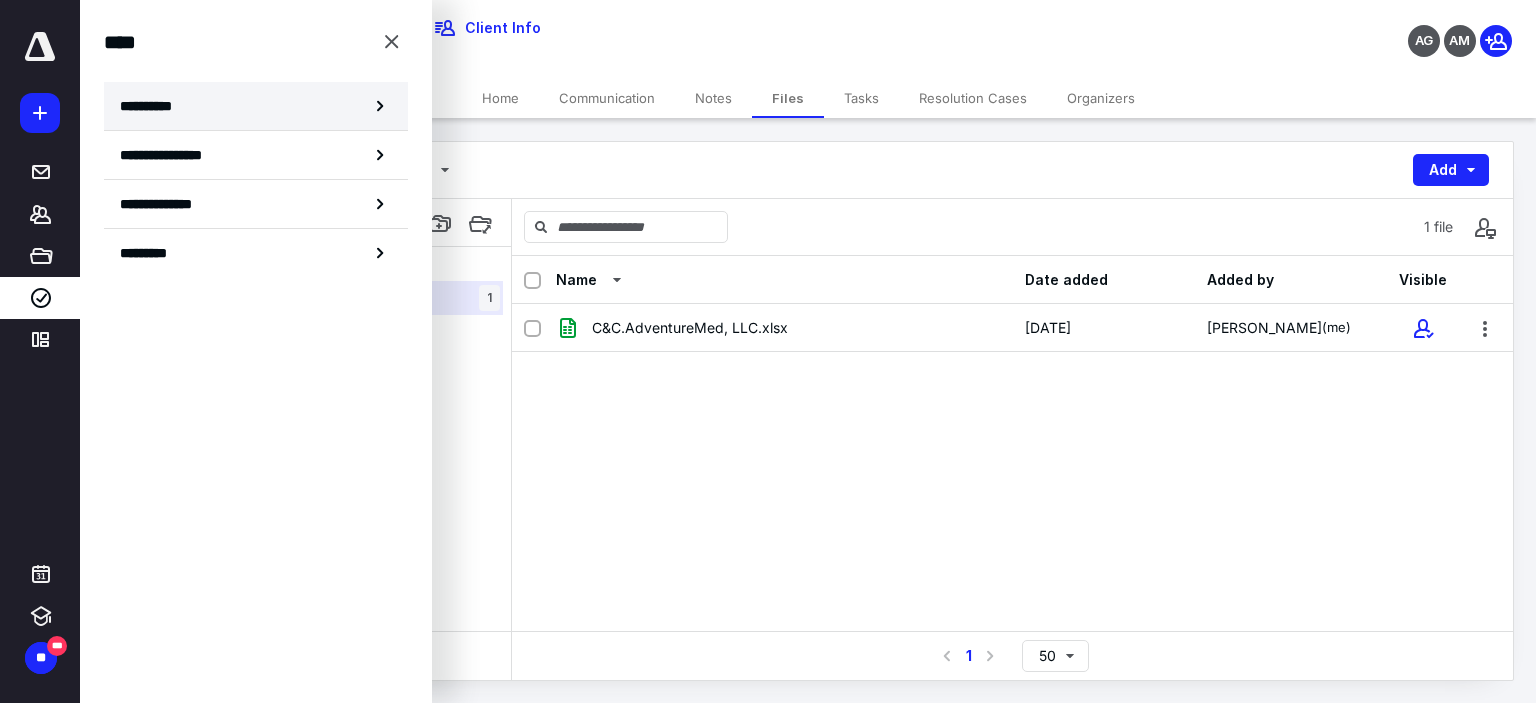 click on "**********" at bounding box center [153, 106] 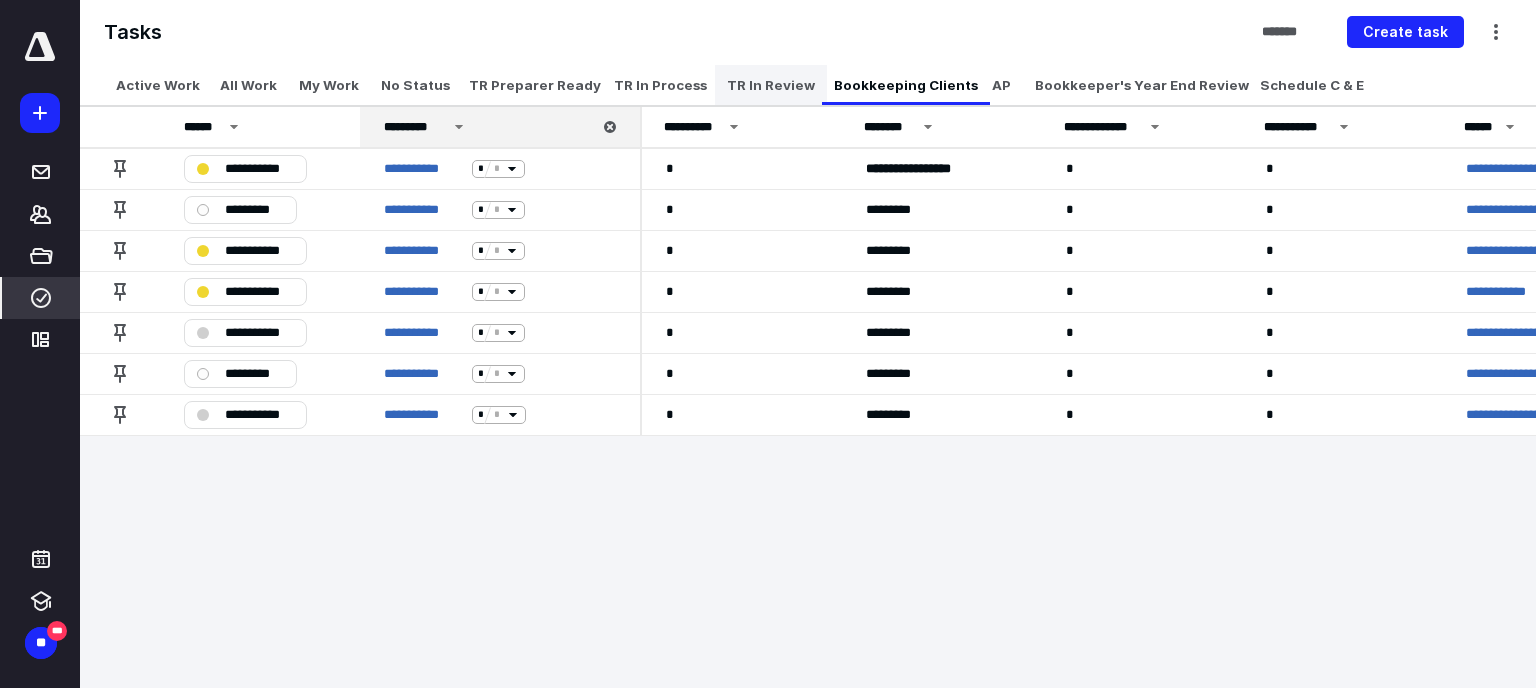 click on "TR In Review" at bounding box center [771, 85] 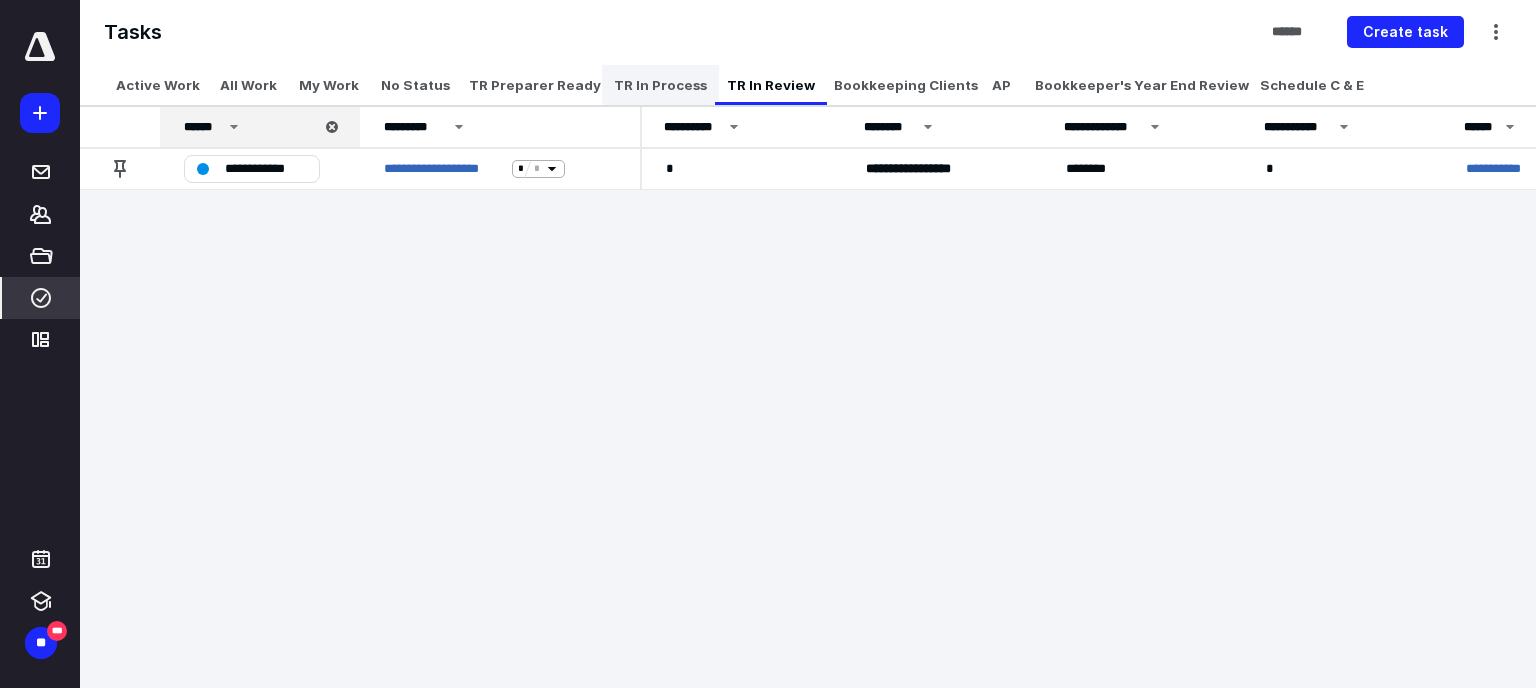 click on "TR In Process" at bounding box center [660, 85] 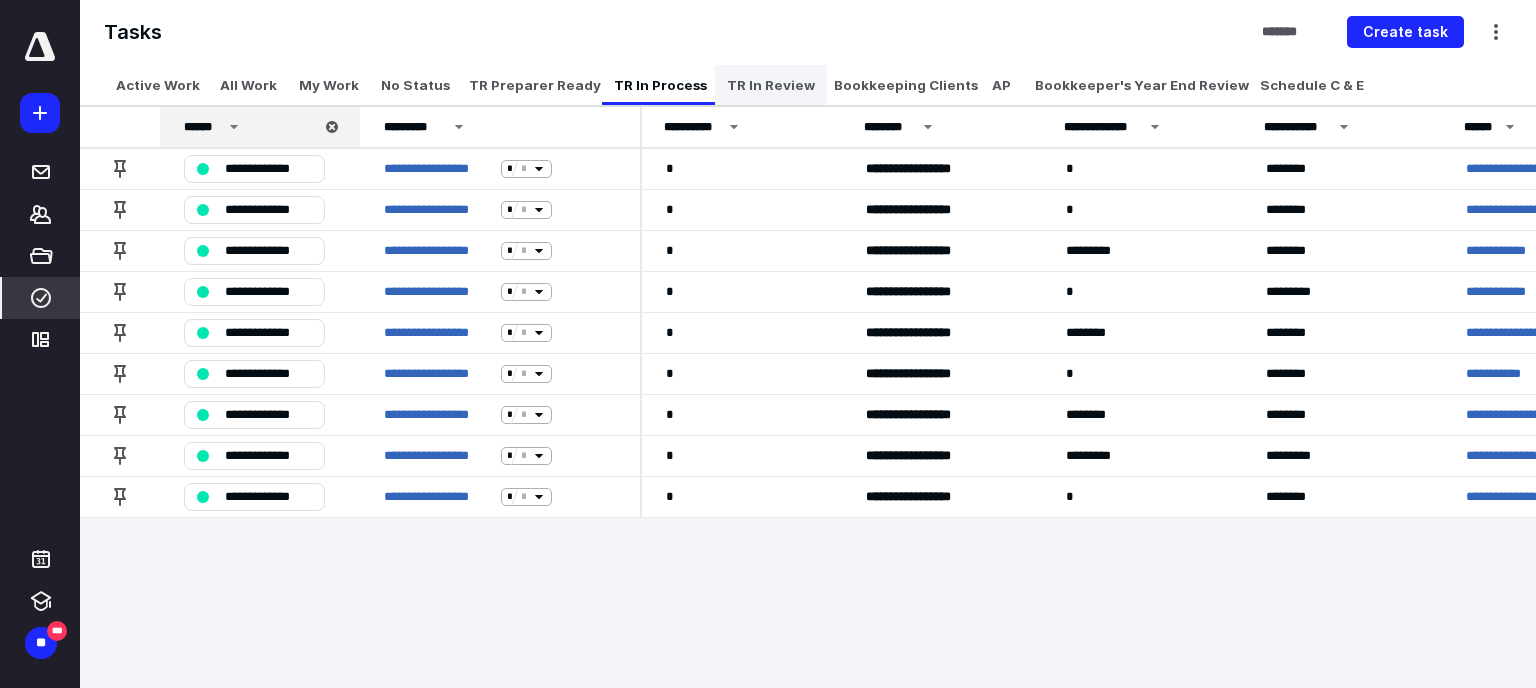 click on "TR In Review" at bounding box center [771, 85] 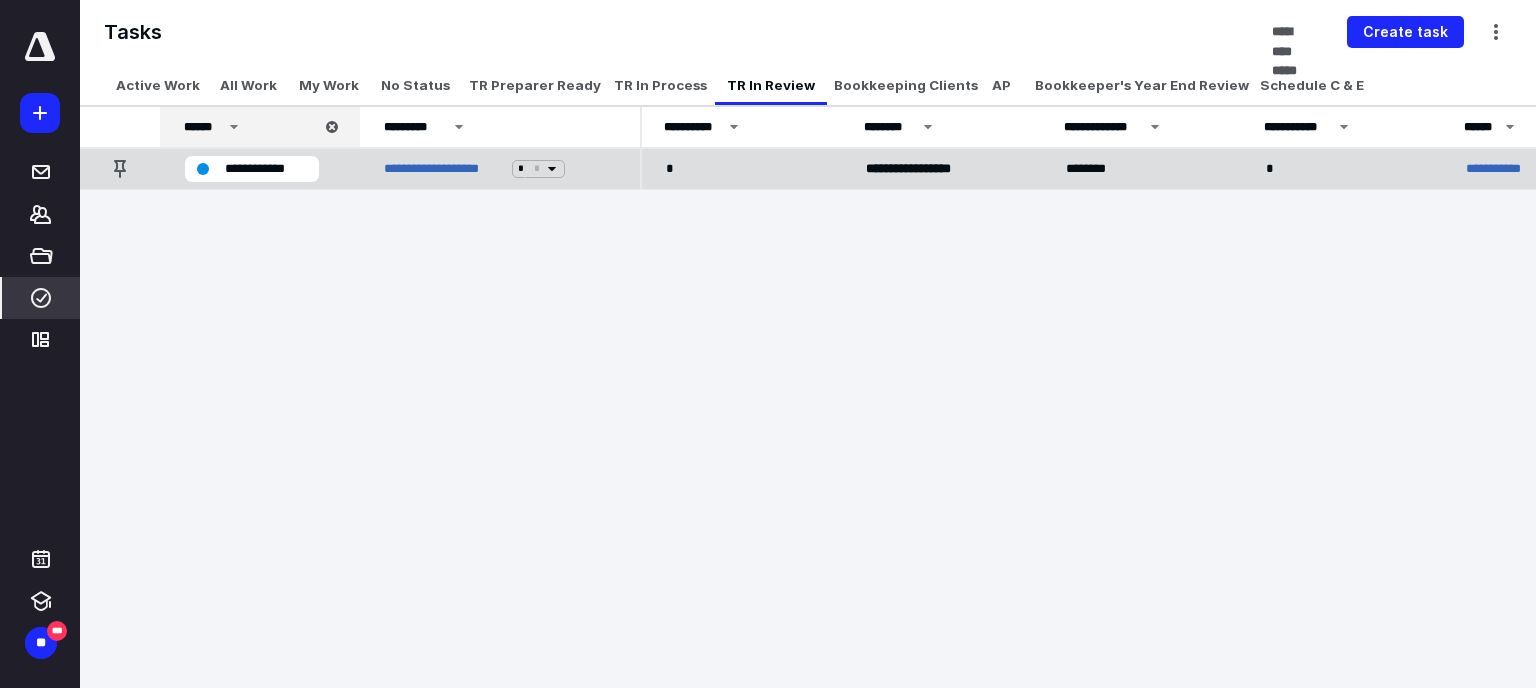 click on "**********" at bounding box center (266, 169) 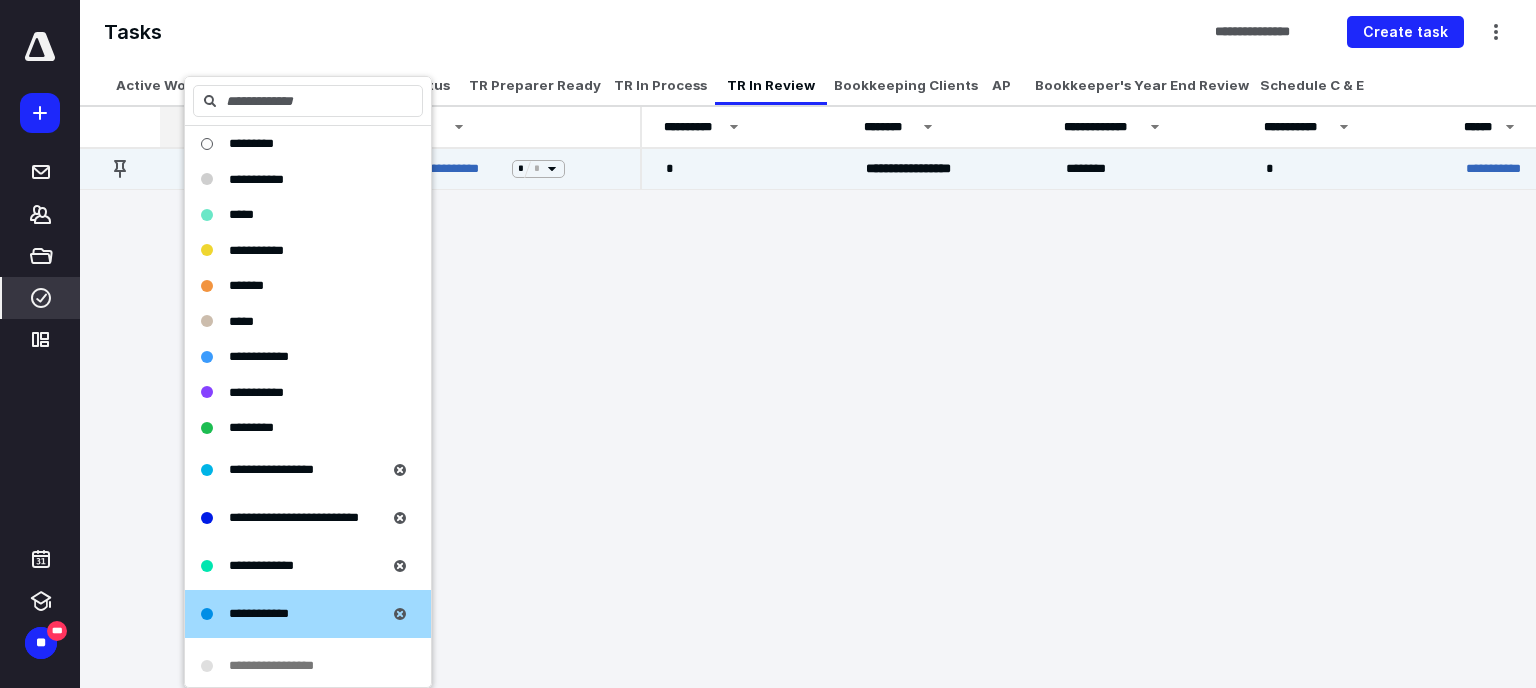 click on "**********" at bounding box center (768, 344) 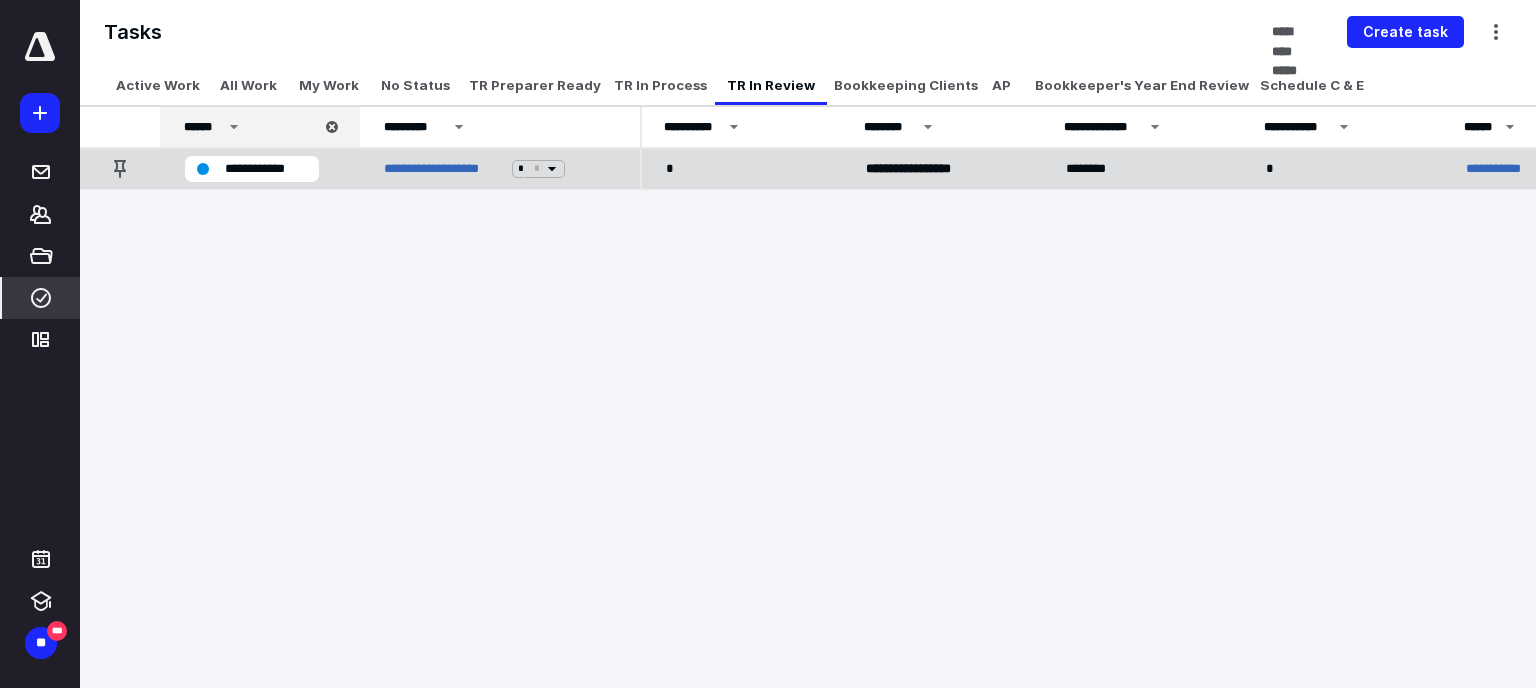 click on "**********" at bounding box center [1505, 169] 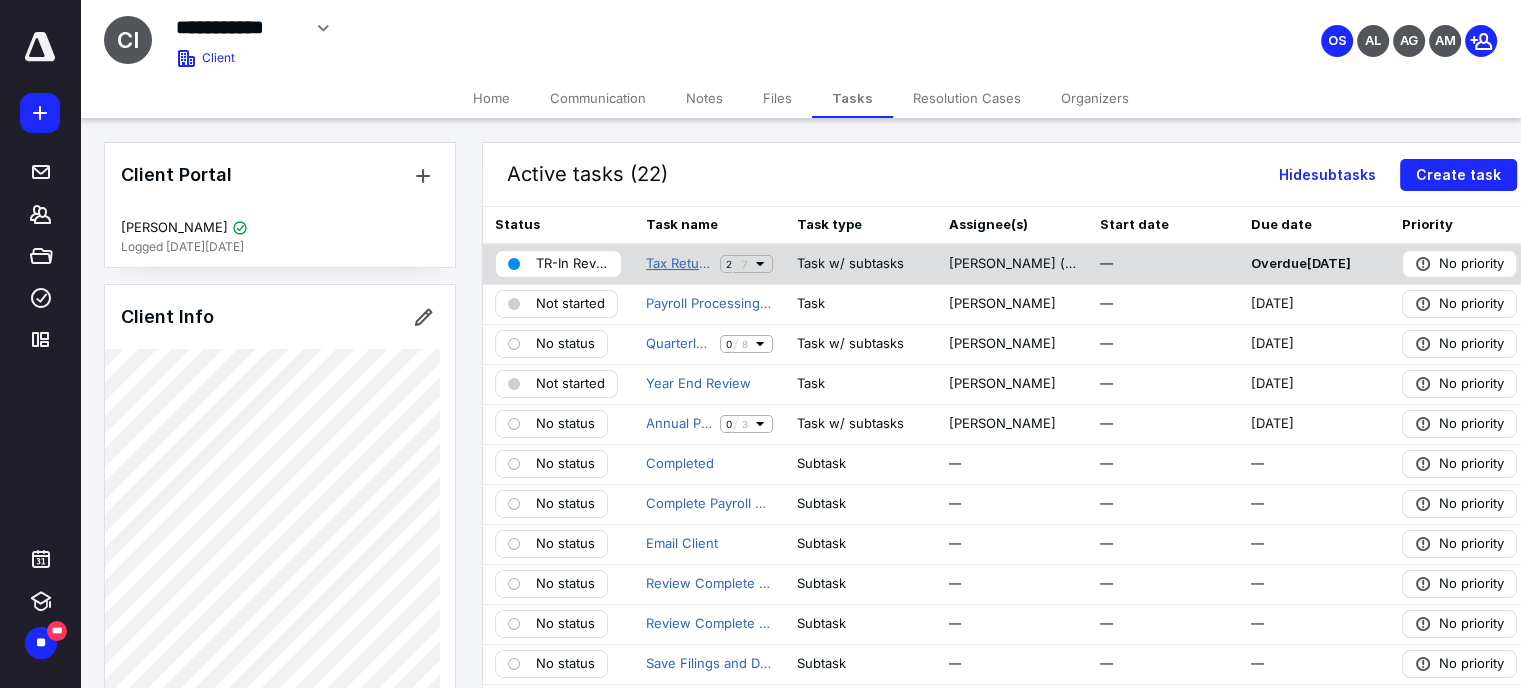 click on "Tax Return - 1120-S" at bounding box center (679, 264) 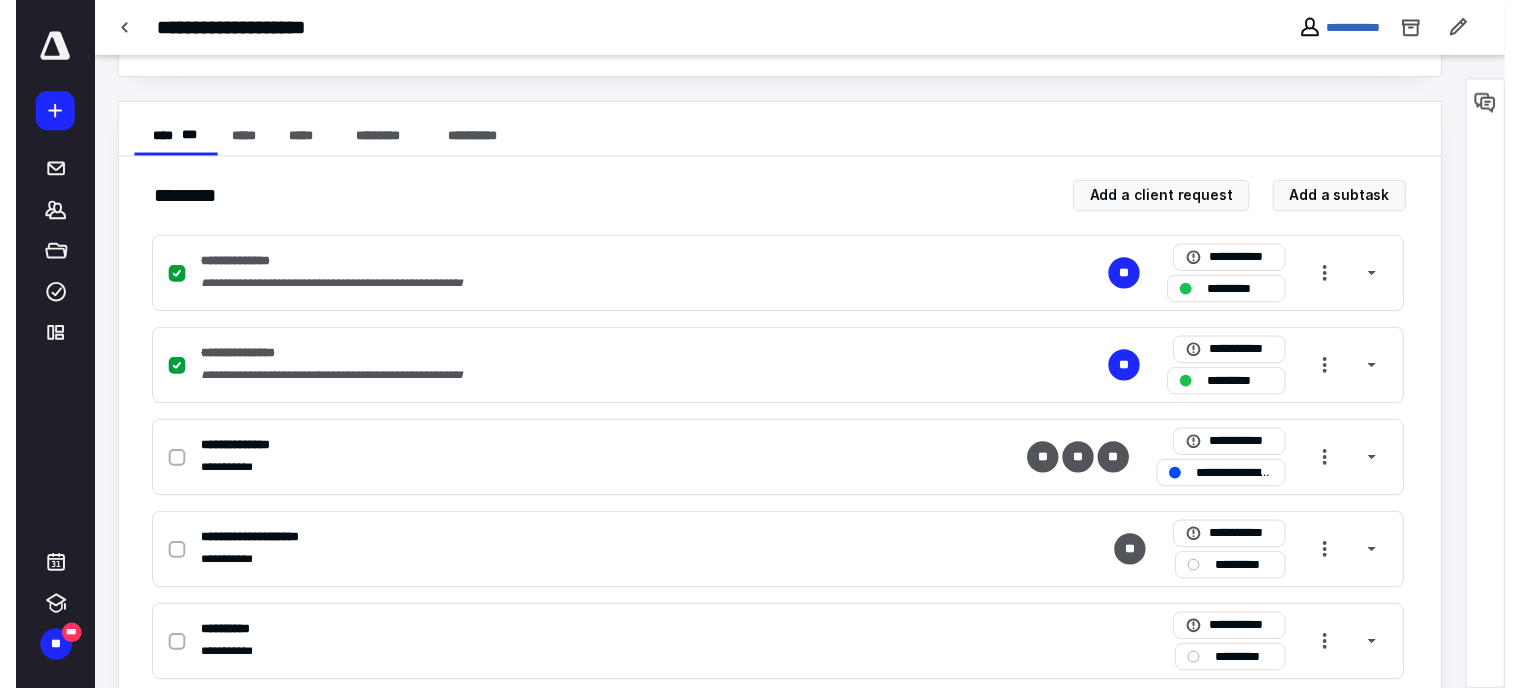 scroll, scrollTop: 0, scrollLeft: 0, axis: both 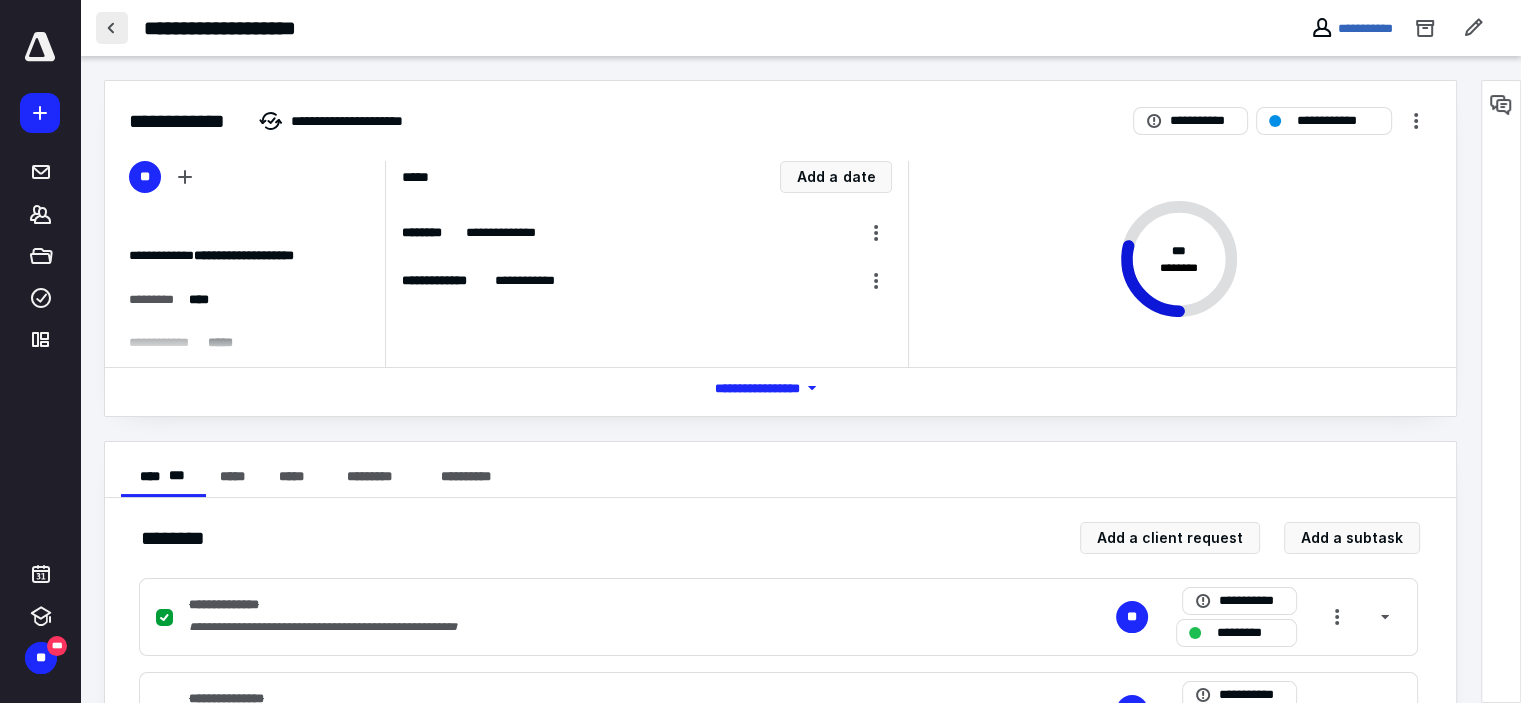 click at bounding box center (112, 28) 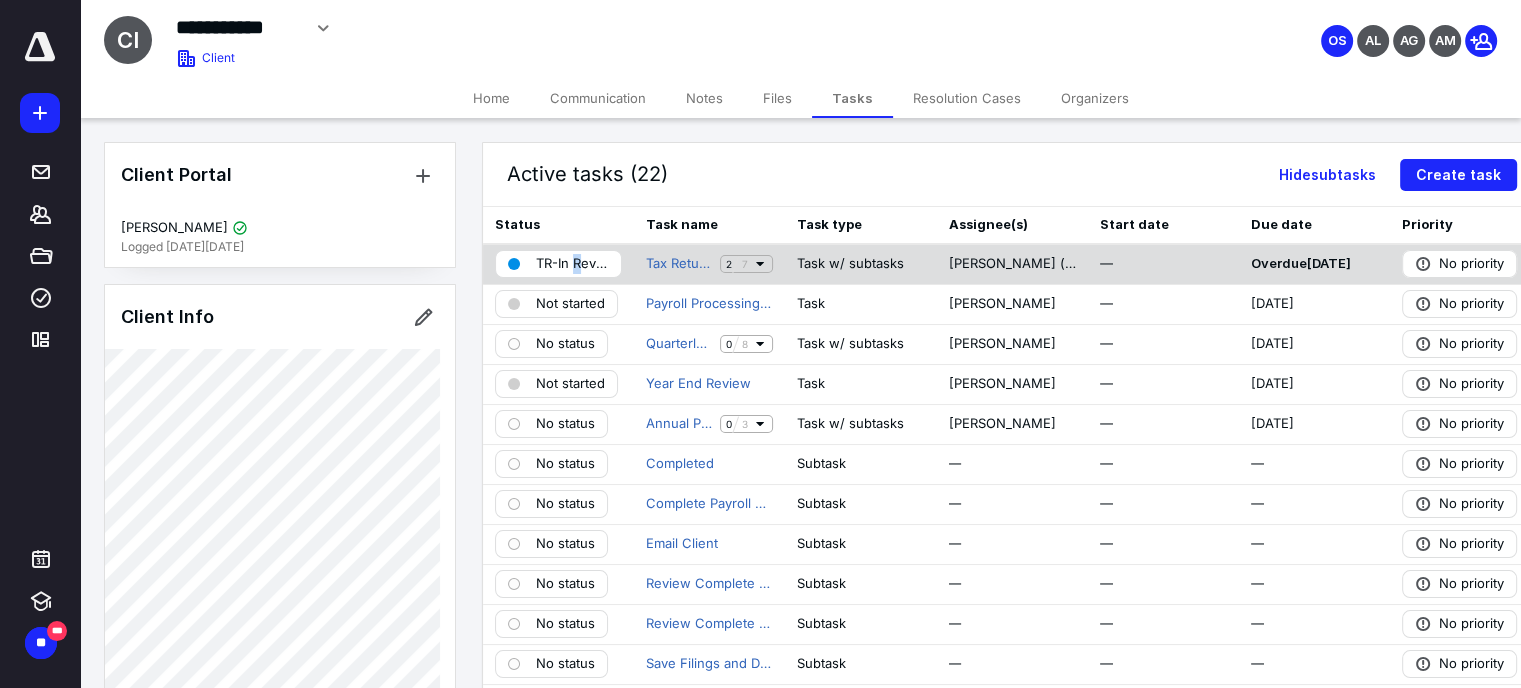 click on "TR-In Review" at bounding box center (572, 264) 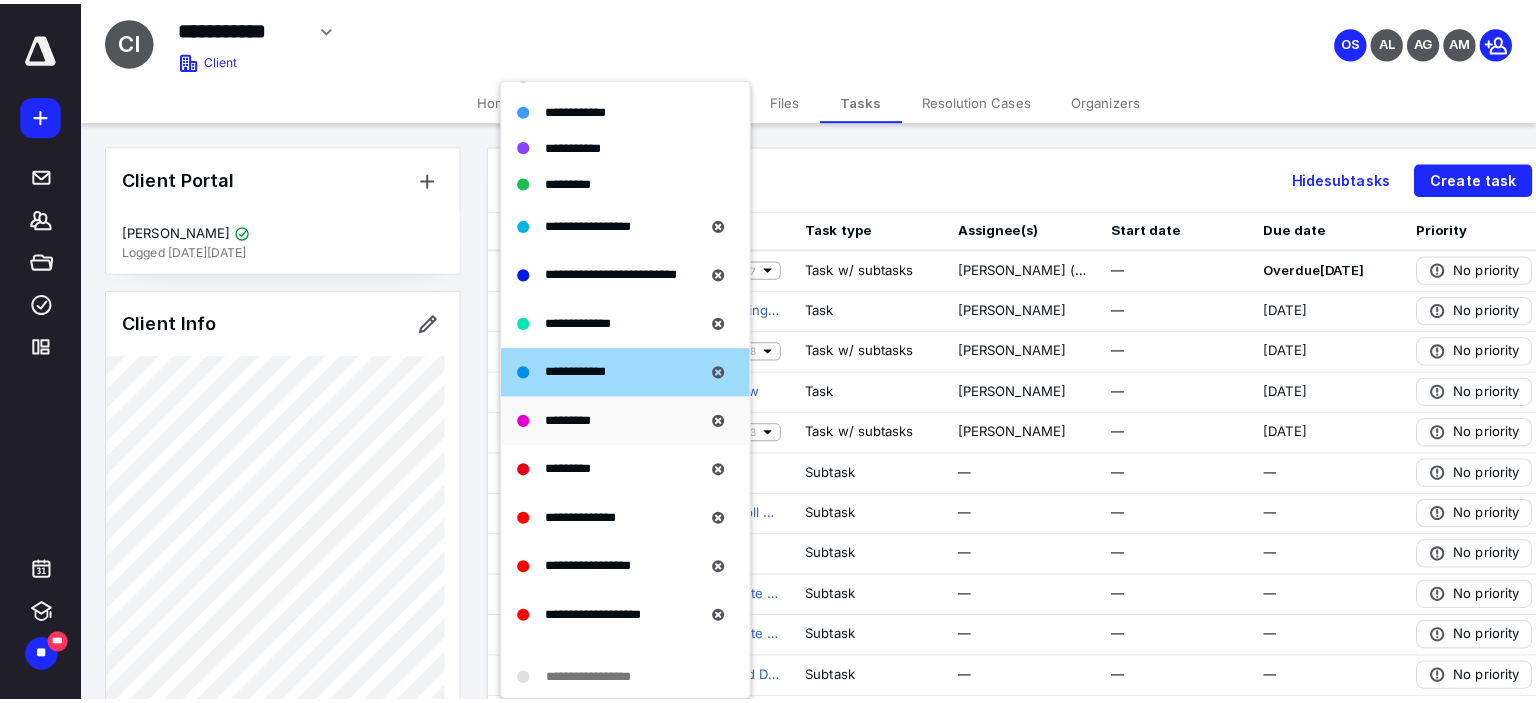 scroll, scrollTop: 280, scrollLeft: 0, axis: vertical 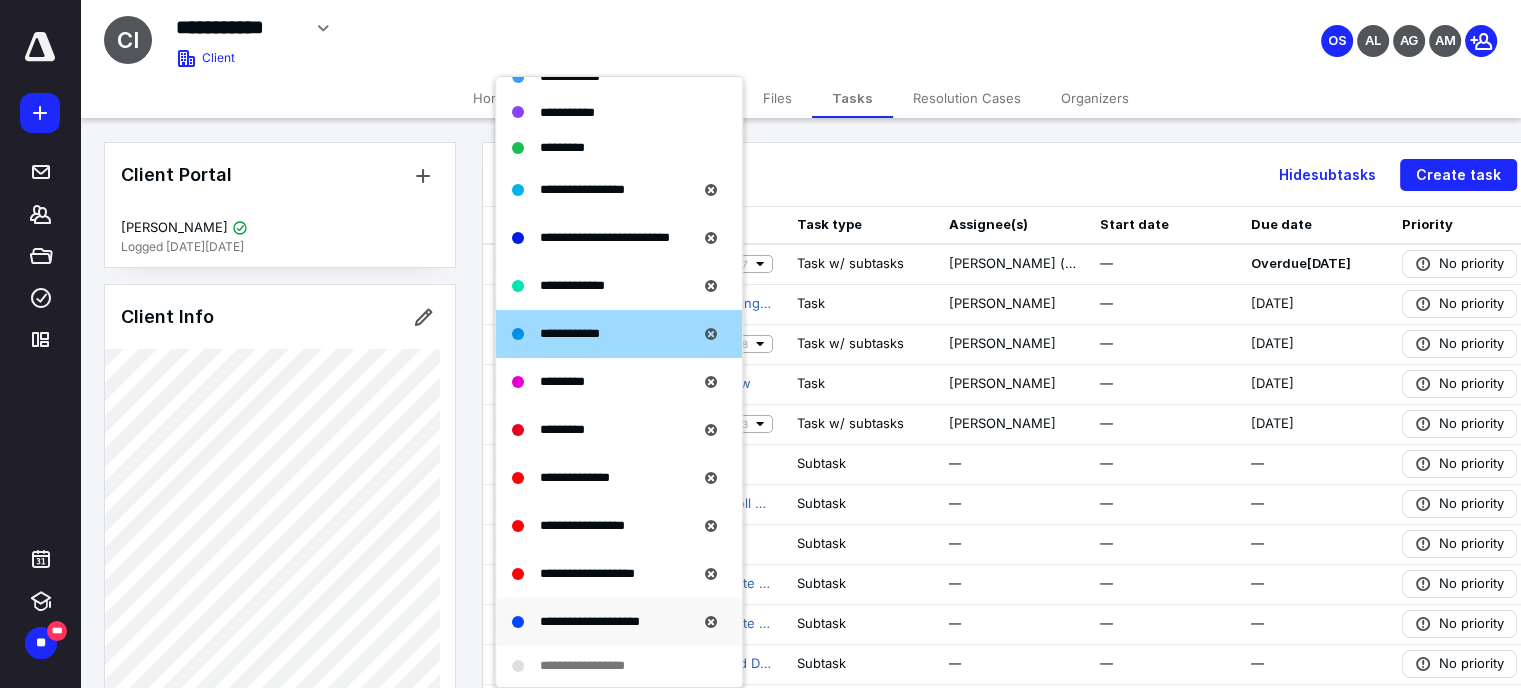 click on "**********" at bounding box center [590, 621] 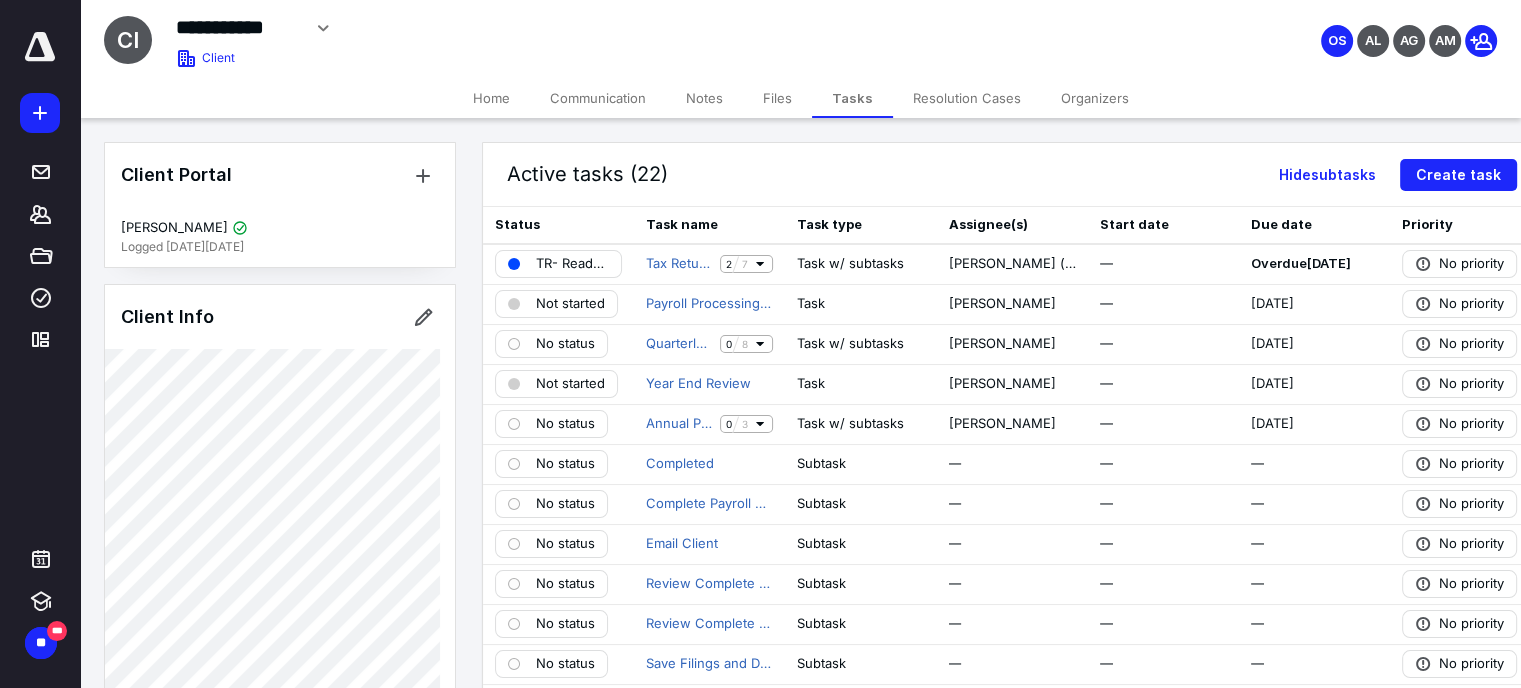 click on "Home" at bounding box center [491, 98] 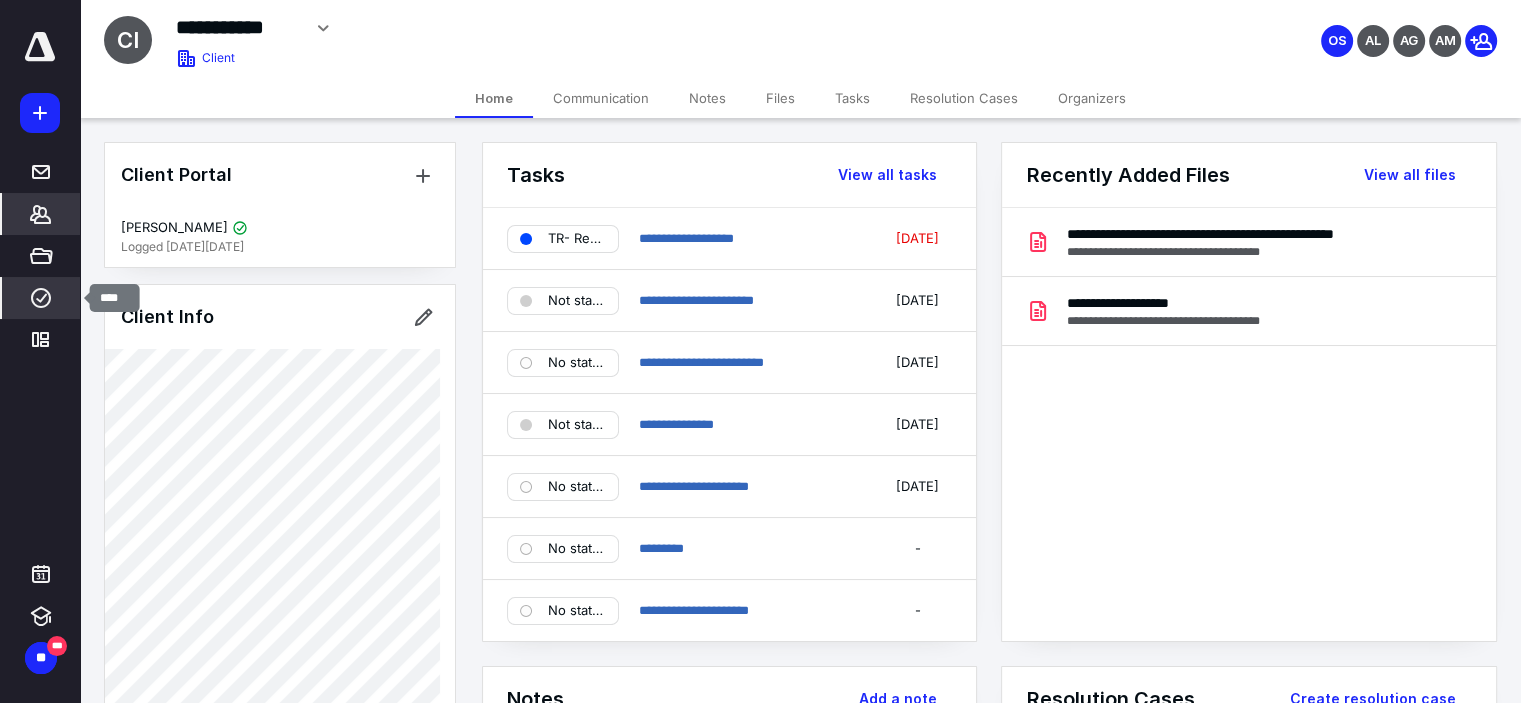 click on "****" at bounding box center (41, 298) 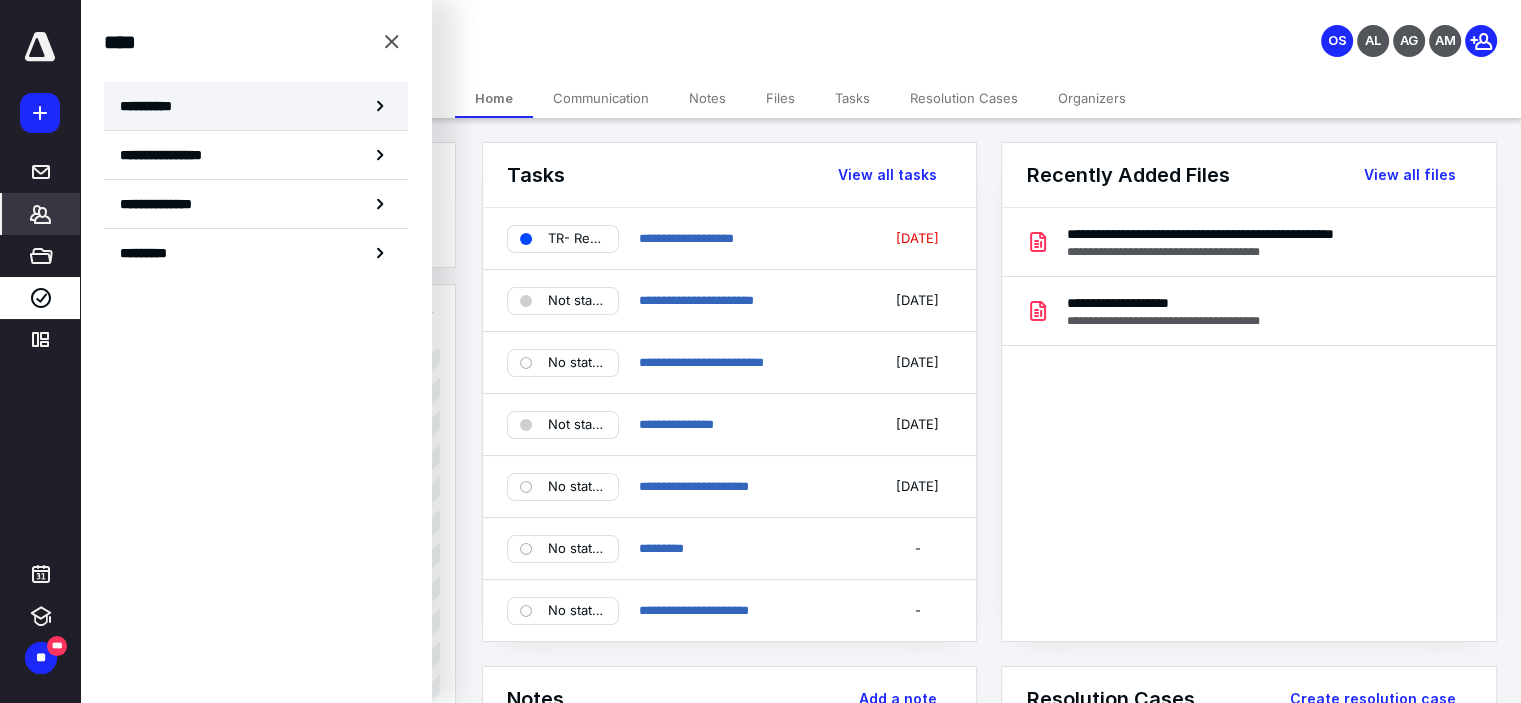 click on "**********" at bounding box center (256, 106) 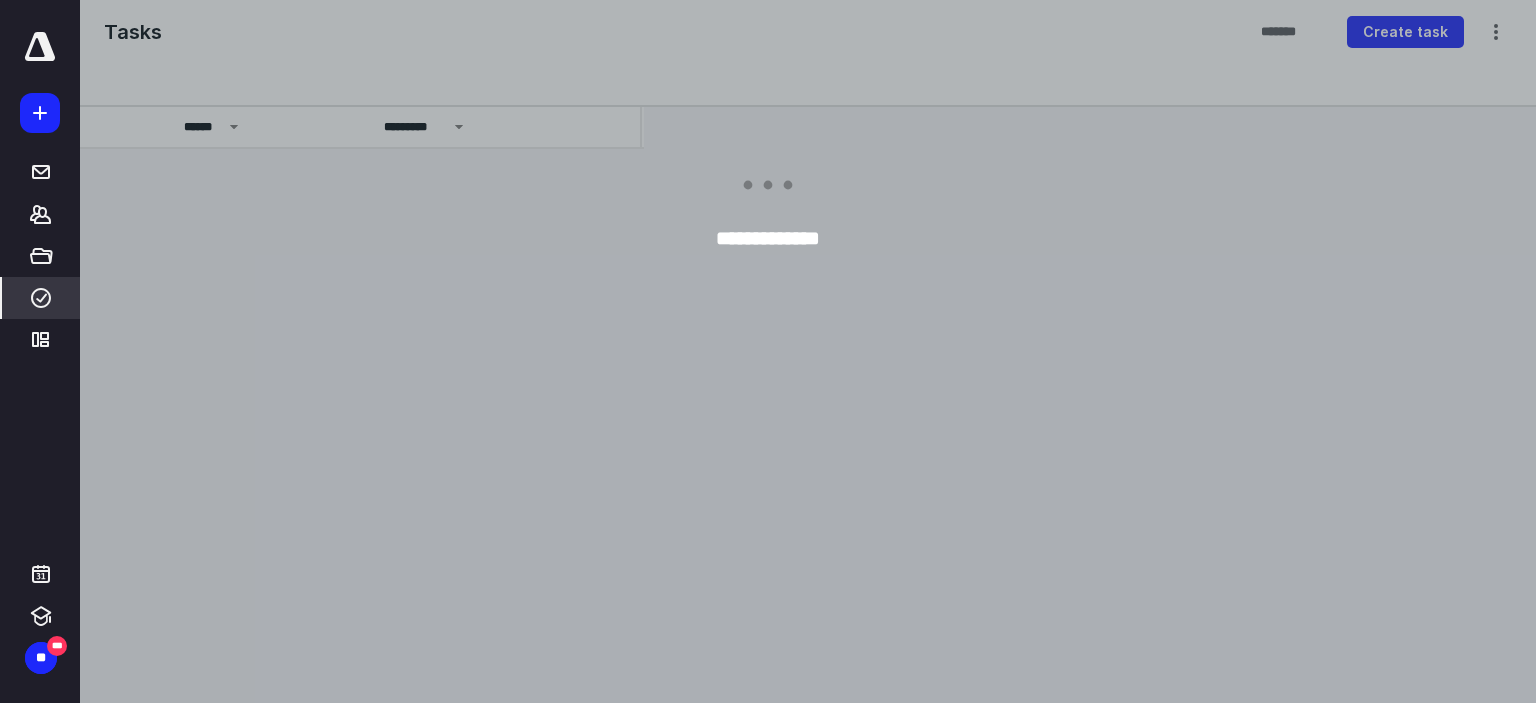 scroll, scrollTop: 0, scrollLeft: 0, axis: both 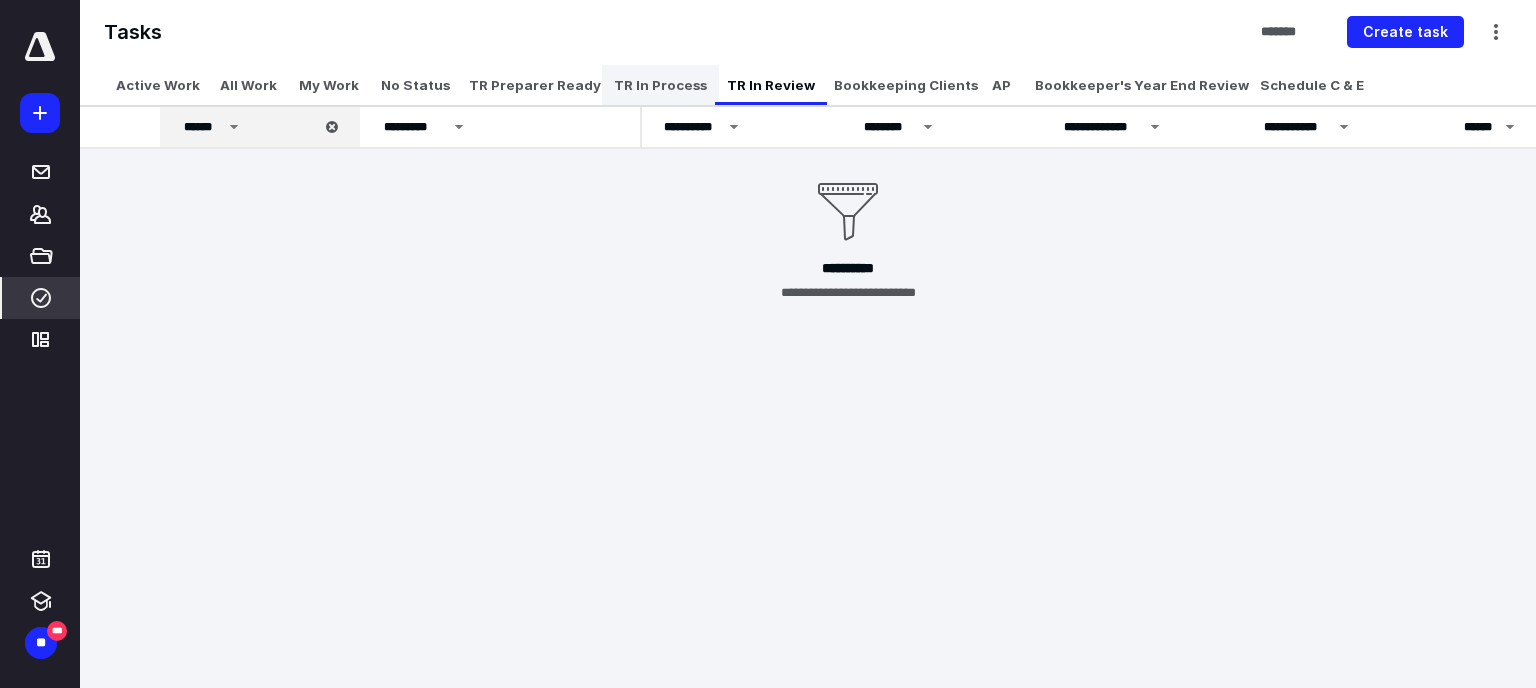 click on "TR In Process" at bounding box center (660, 85) 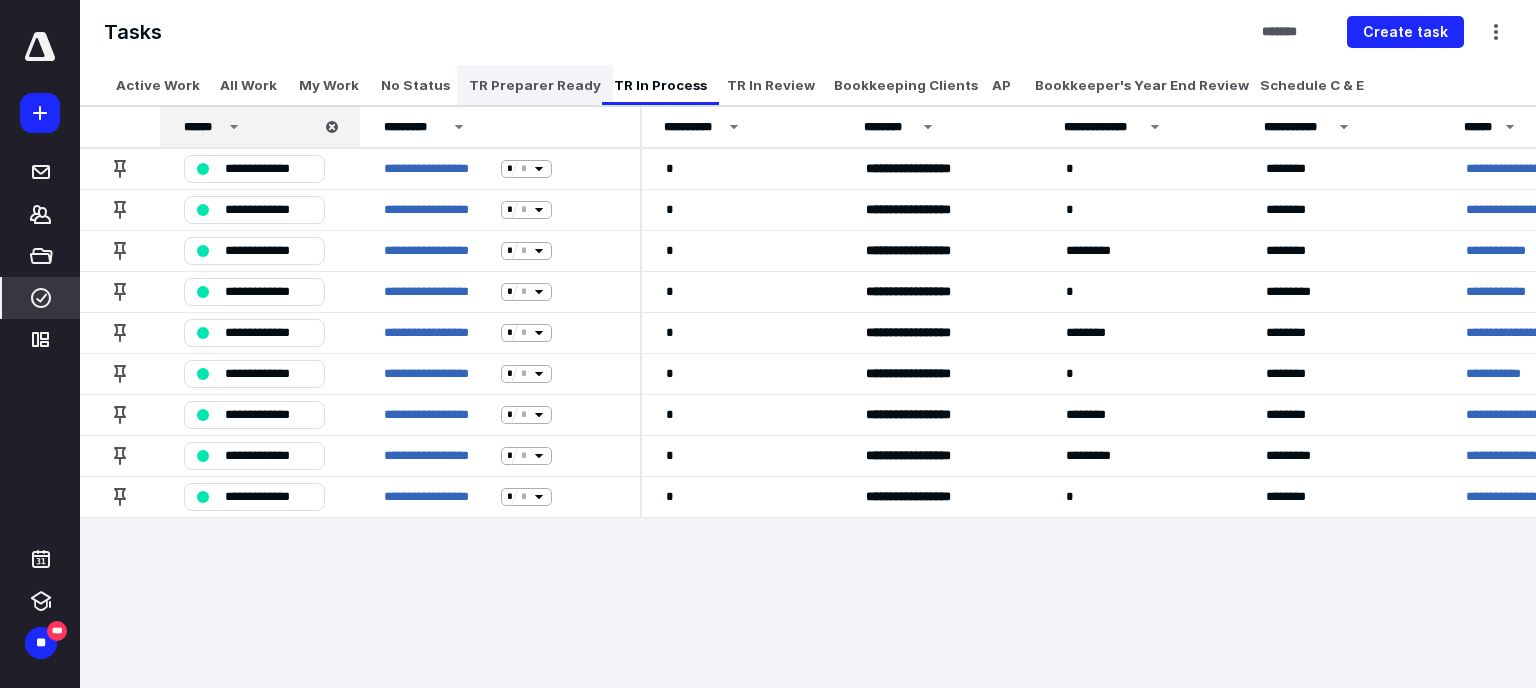 click on "TR Preparer Ready" at bounding box center (535, 85) 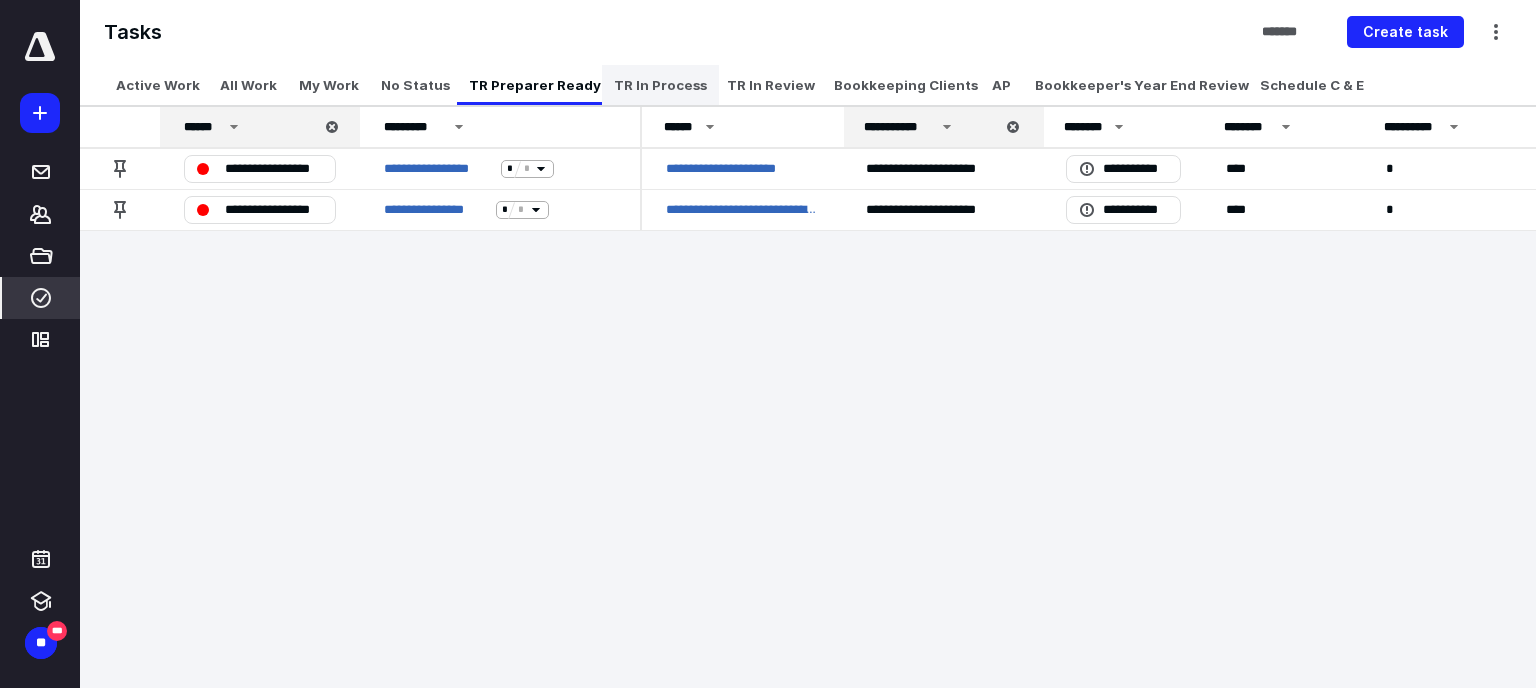 click on "TR In Process" at bounding box center [660, 85] 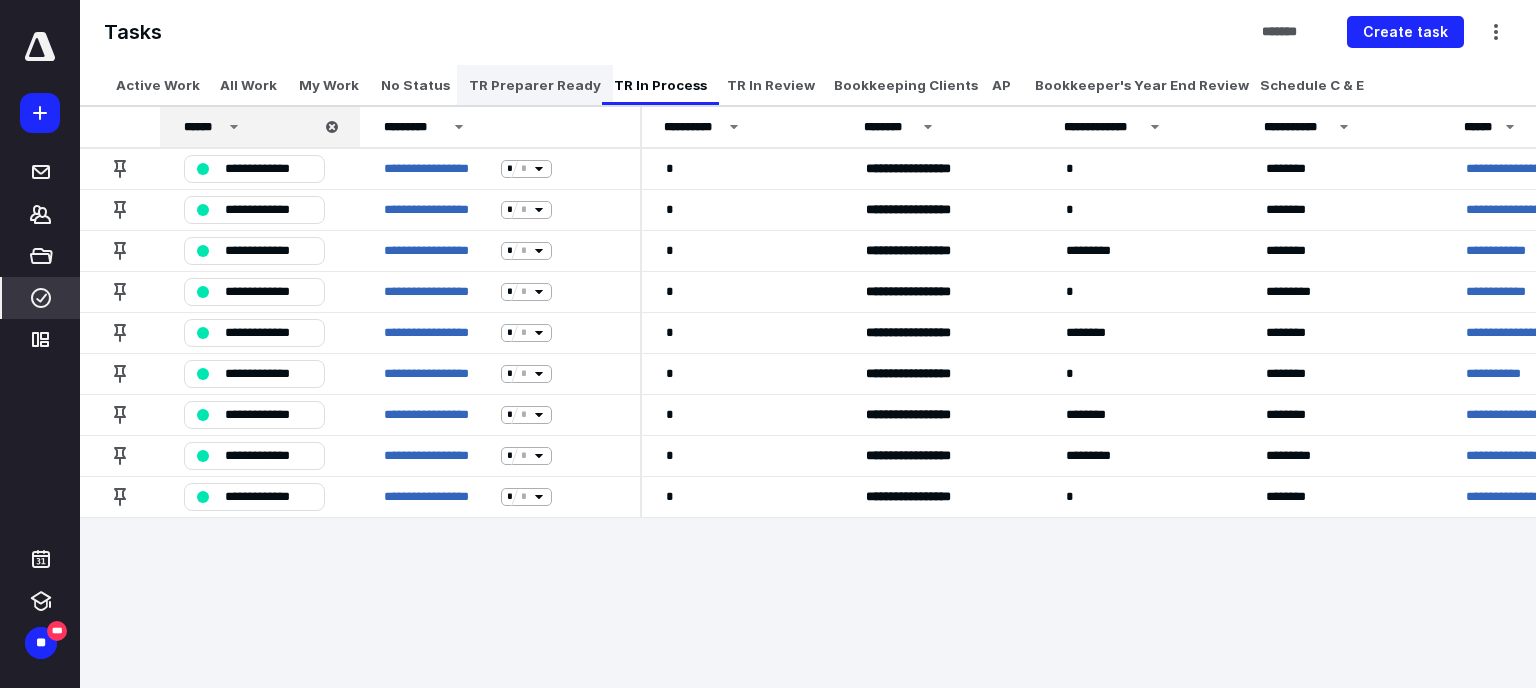 click on "TR Preparer Ready" at bounding box center [535, 85] 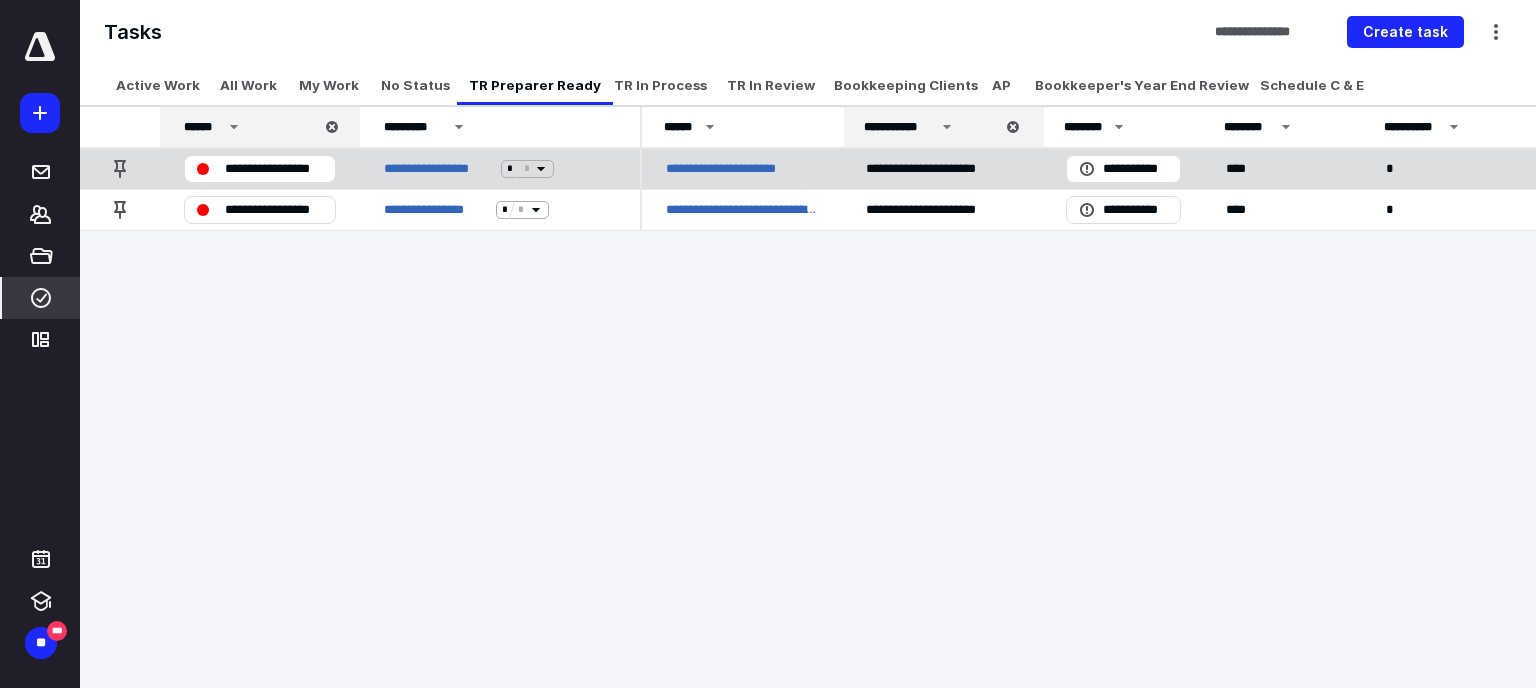 click on "**********" at bounding box center (738, 169) 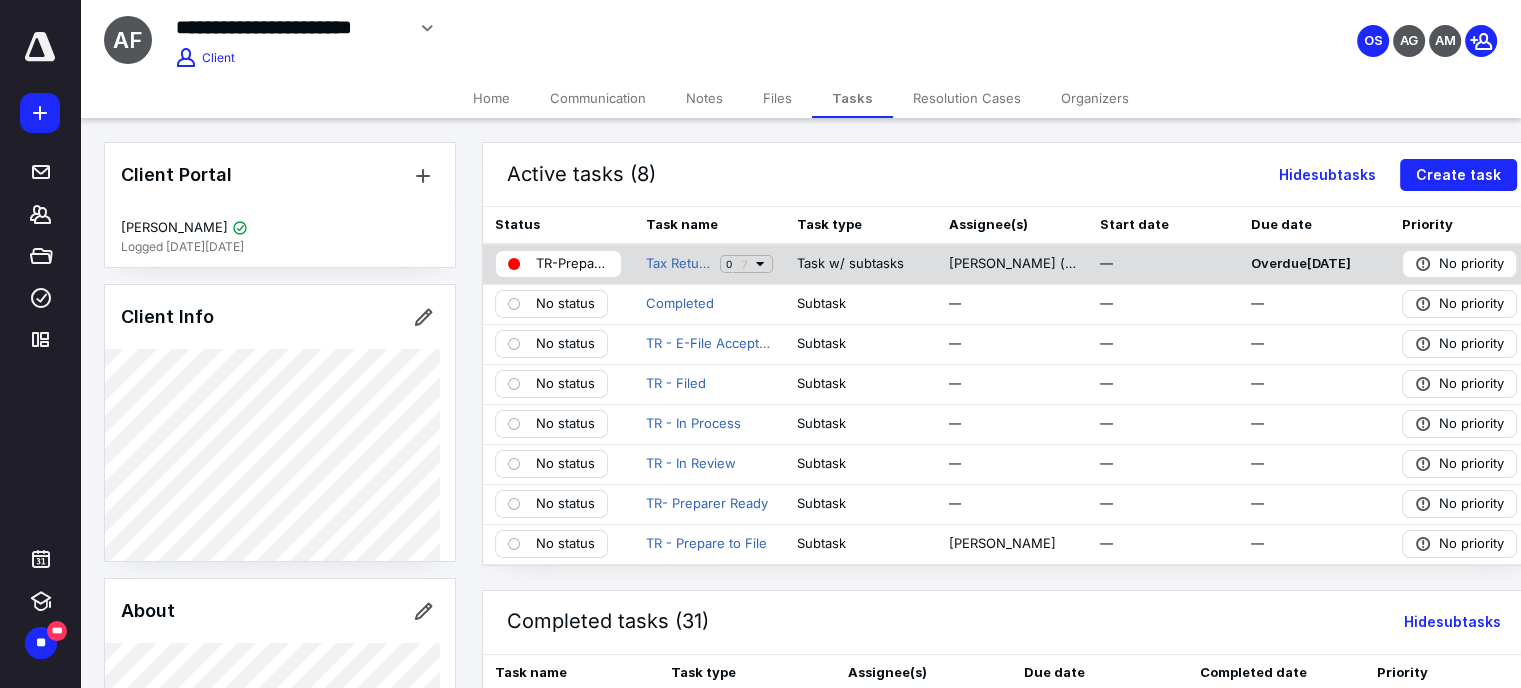 click on "TR-Preparer Ready" at bounding box center [558, 264] 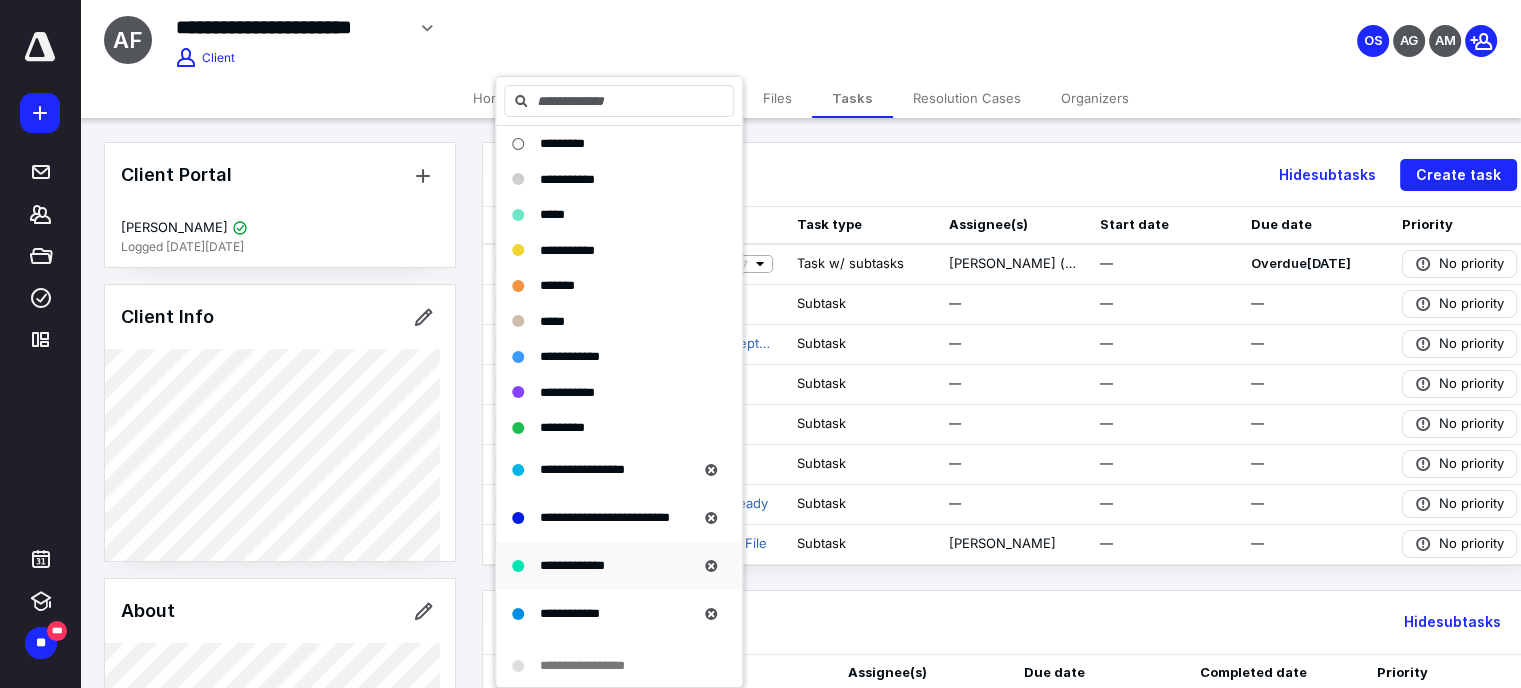 click on "**********" at bounding box center (572, 566) 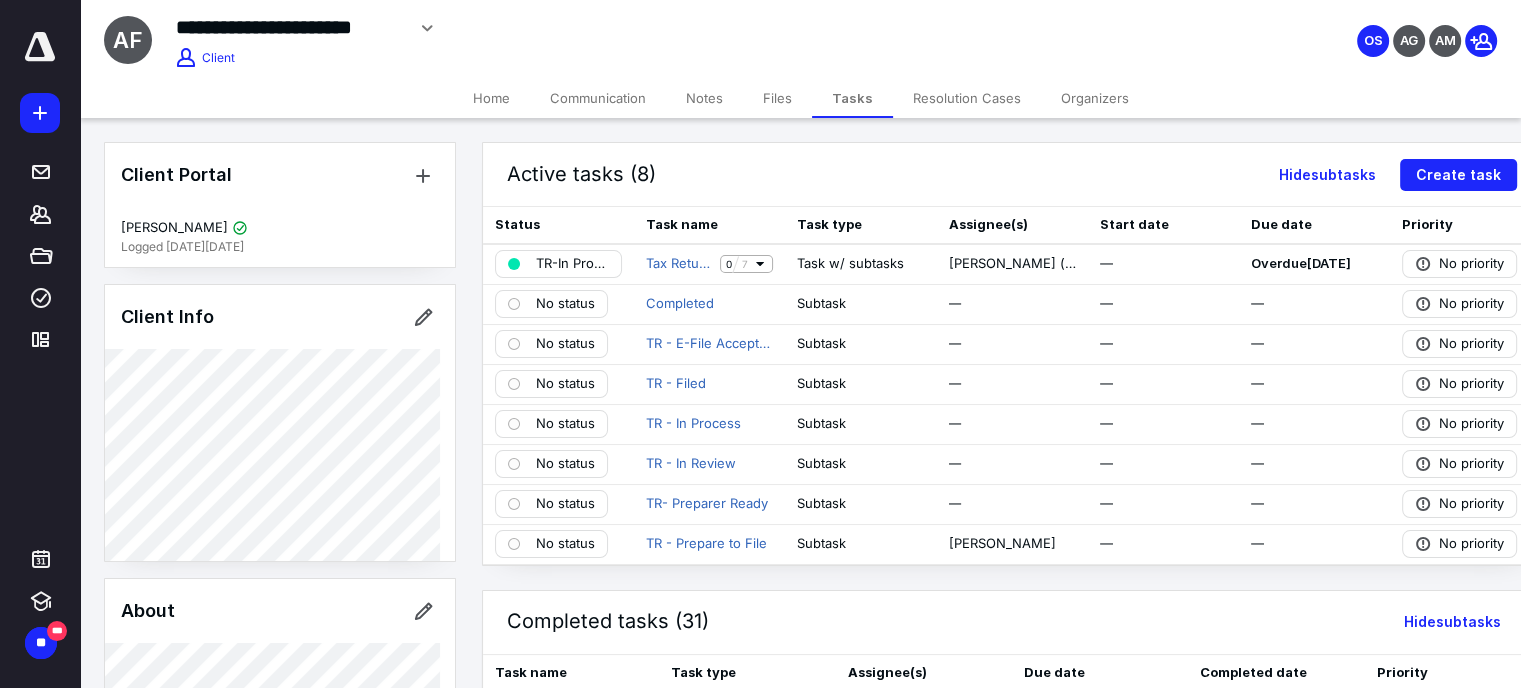 click on "Files" at bounding box center (777, 98) 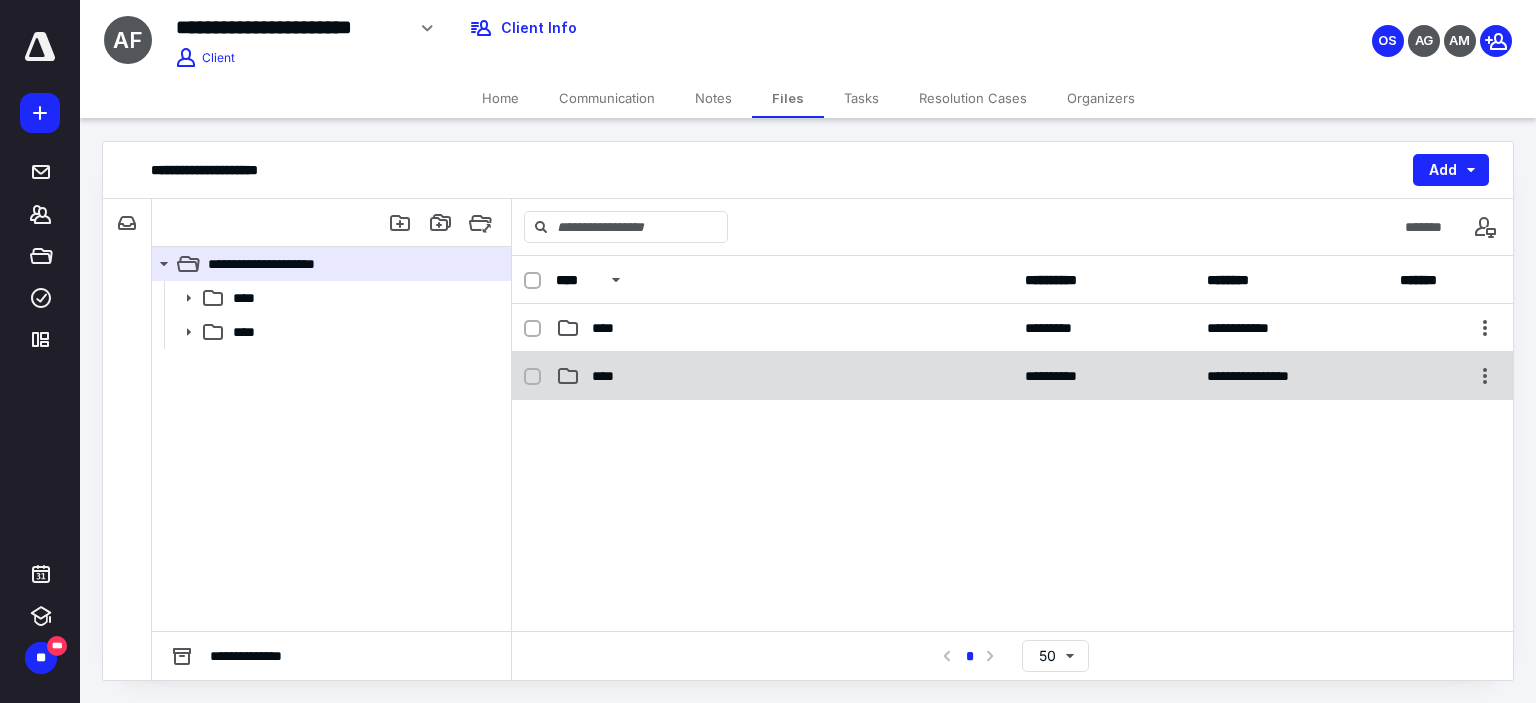 click on "****" at bounding box center [609, 376] 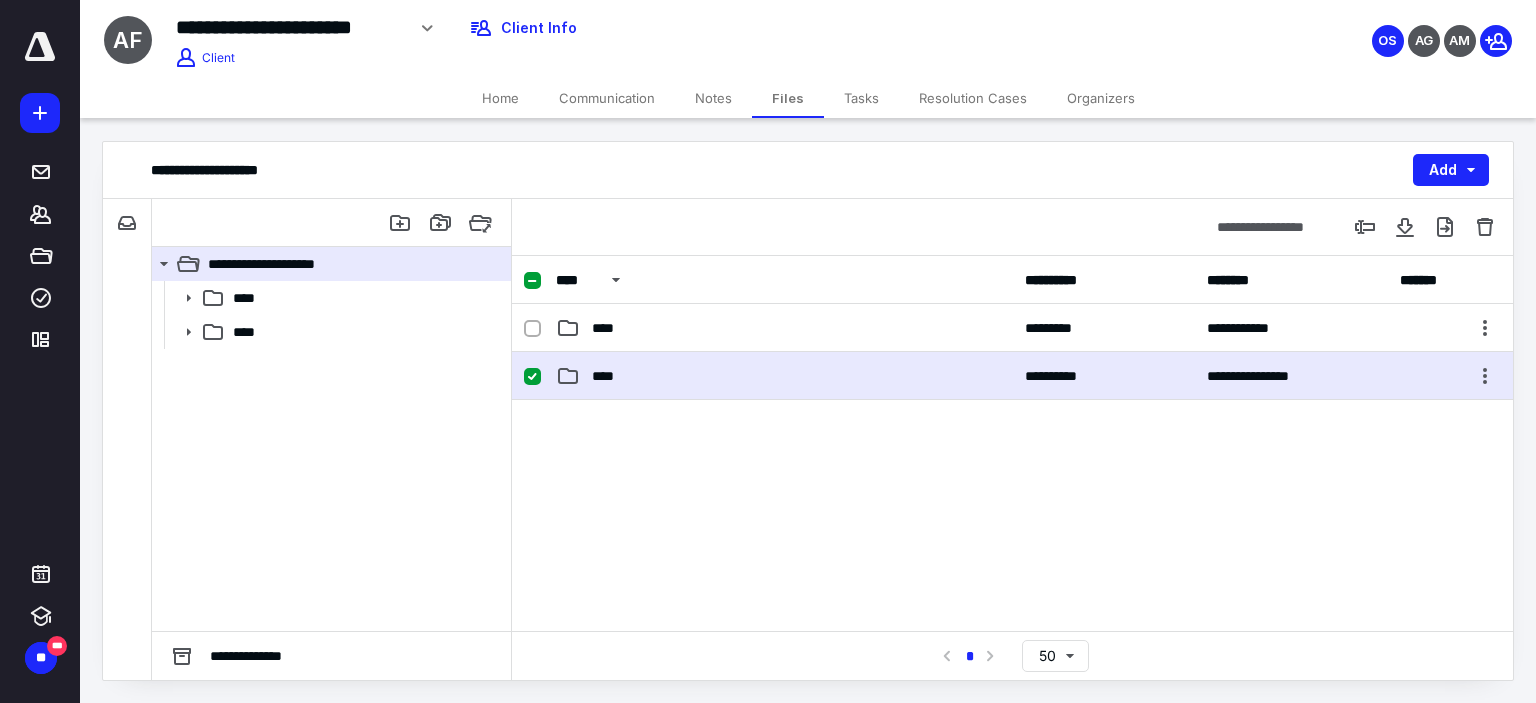click on "****" at bounding box center [609, 376] 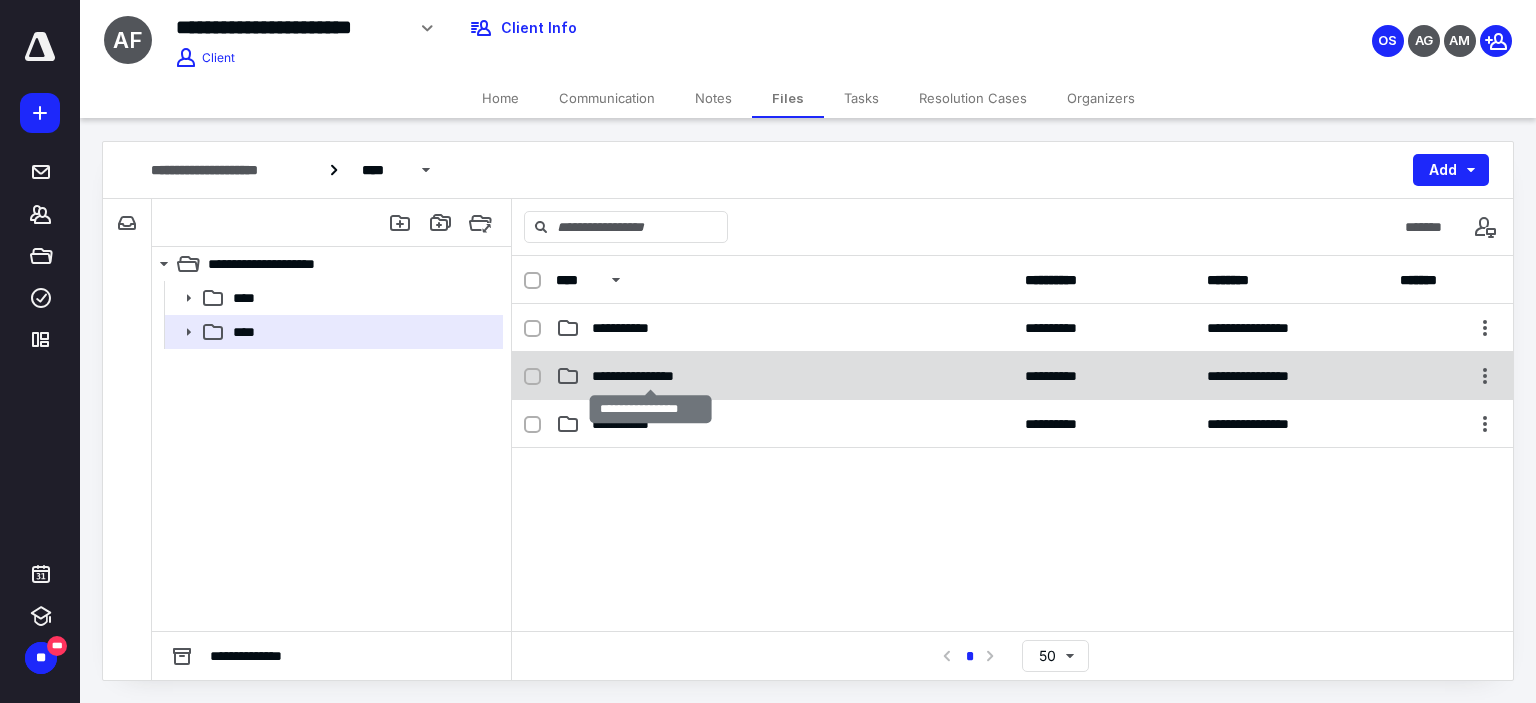 click on "**********" at bounding box center [650, 376] 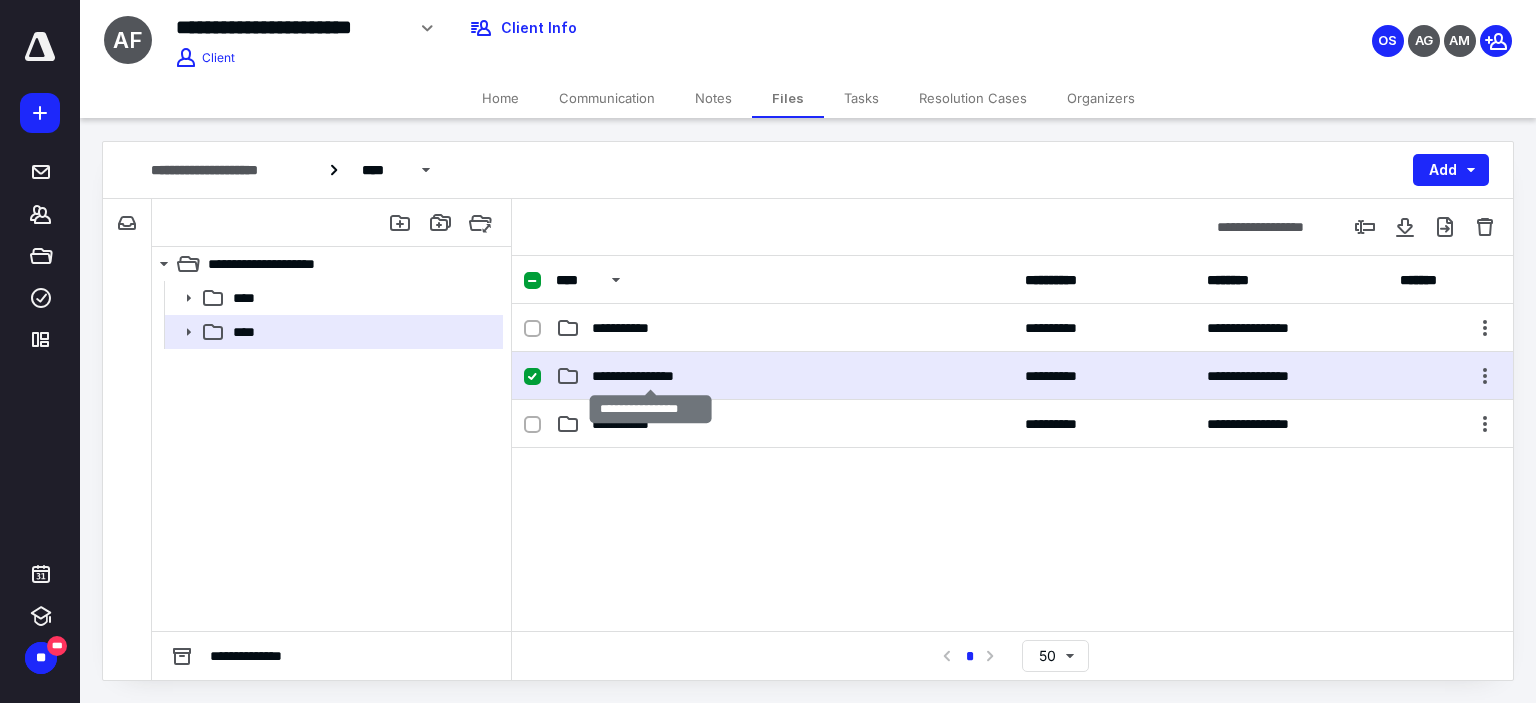 click on "**********" at bounding box center (650, 376) 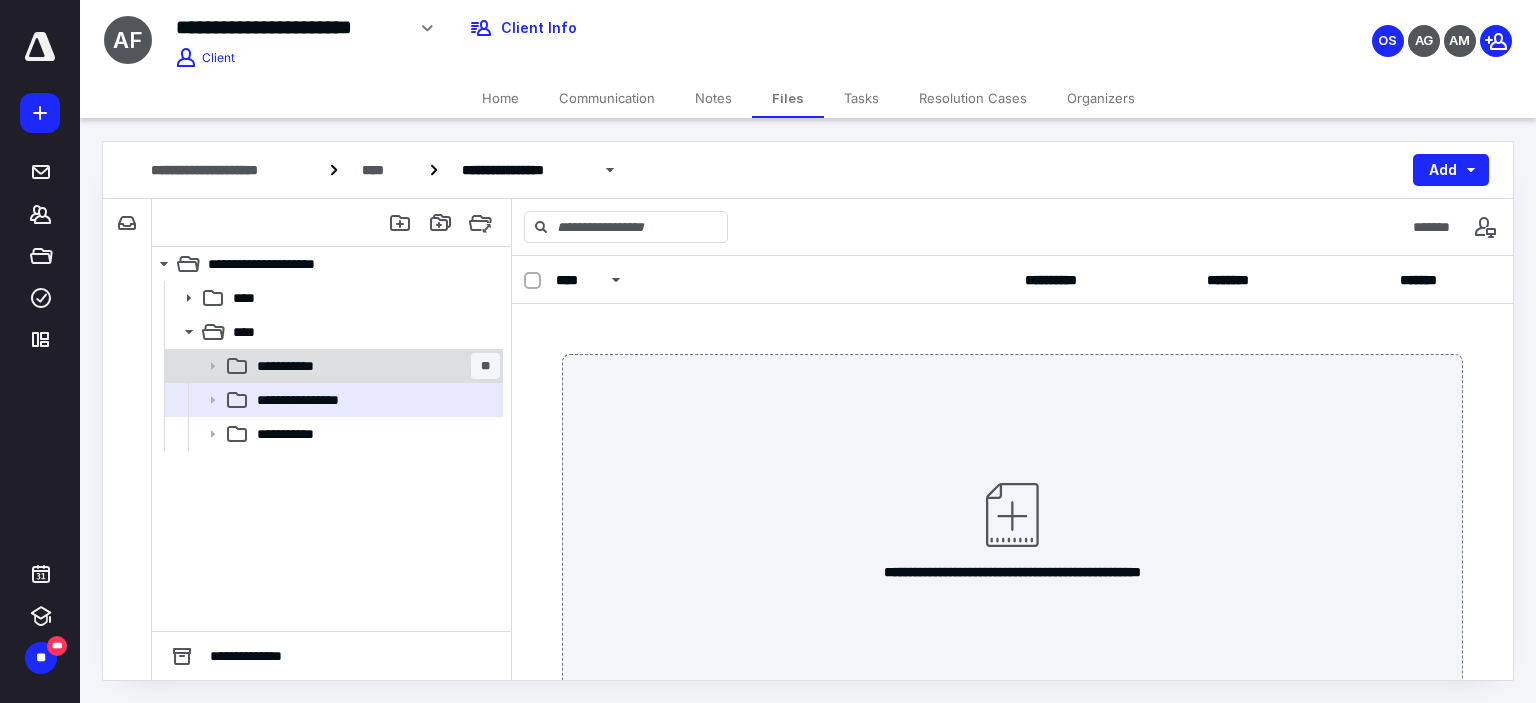 click on "**********" at bounding box center [374, 366] 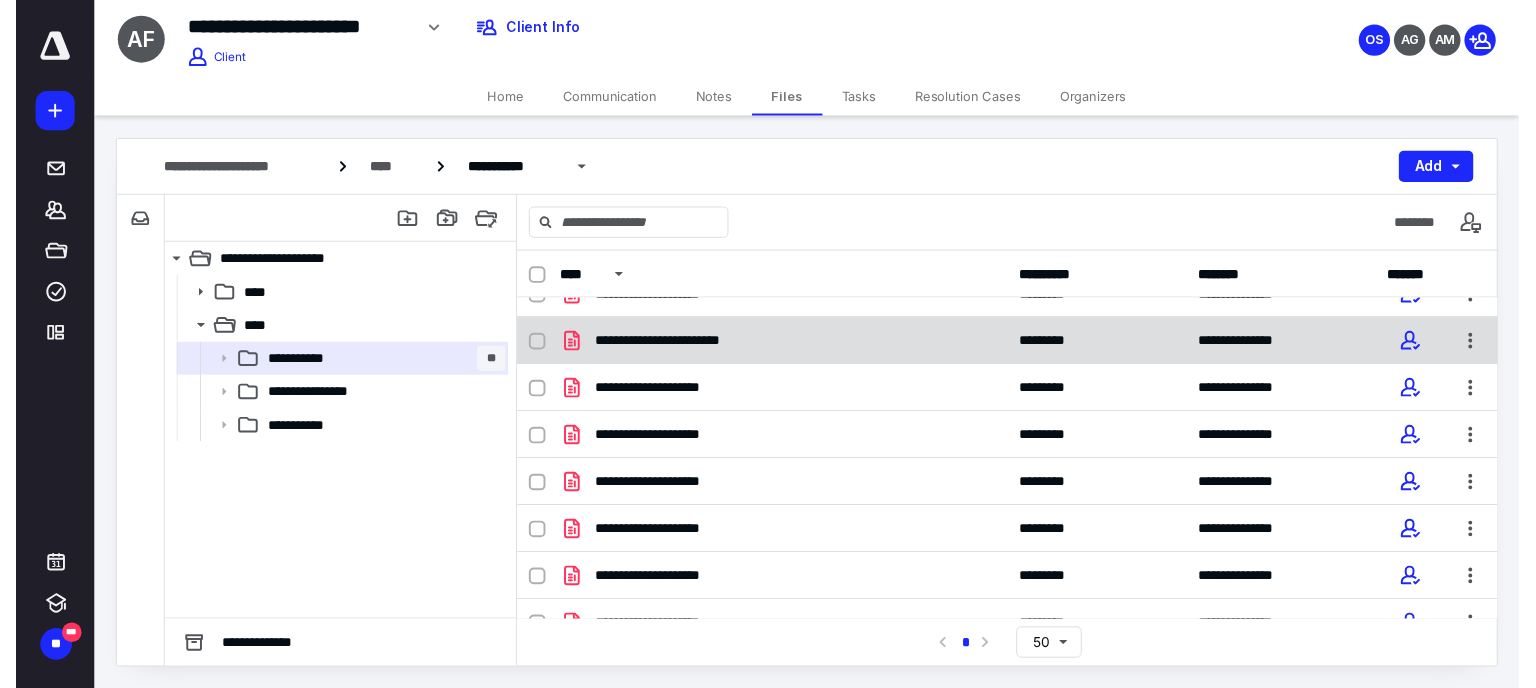 scroll, scrollTop: 0, scrollLeft: 0, axis: both 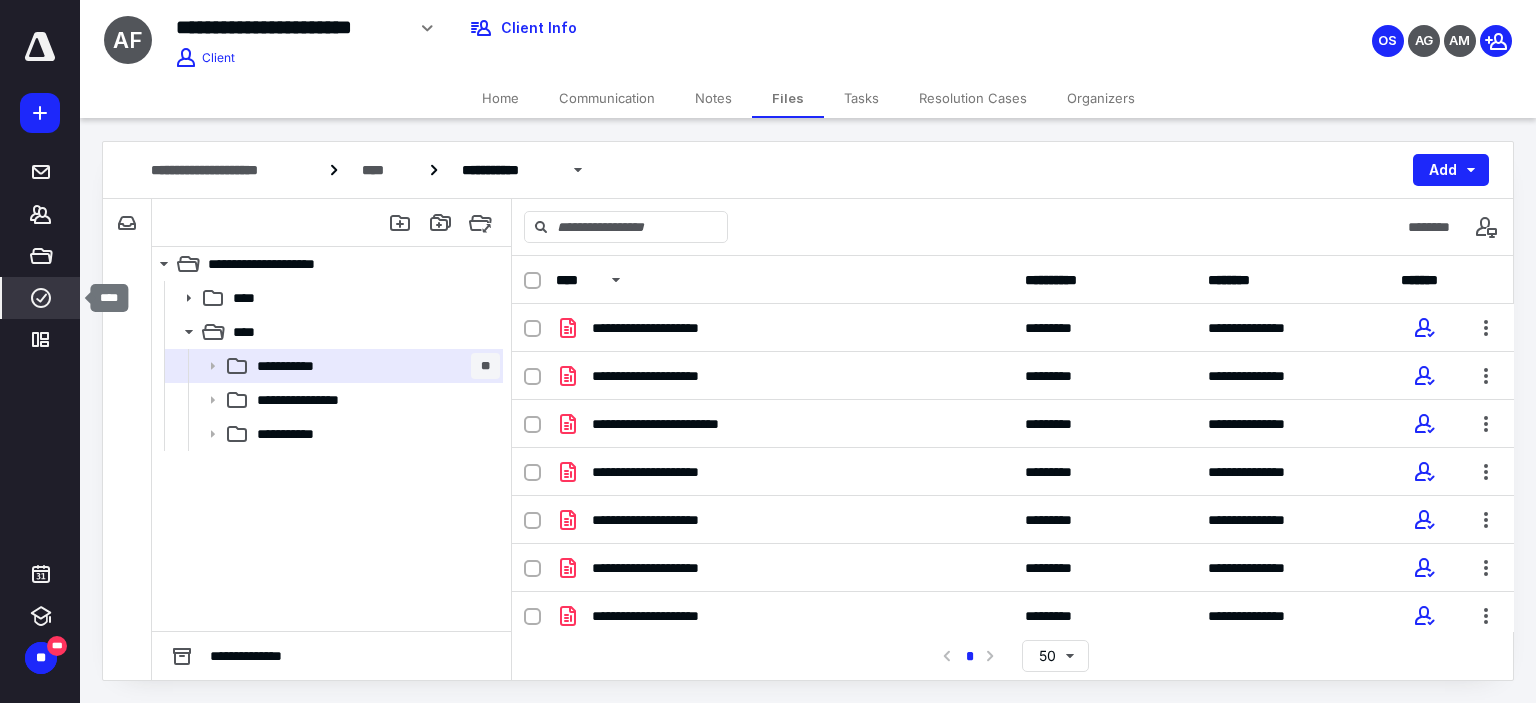 click 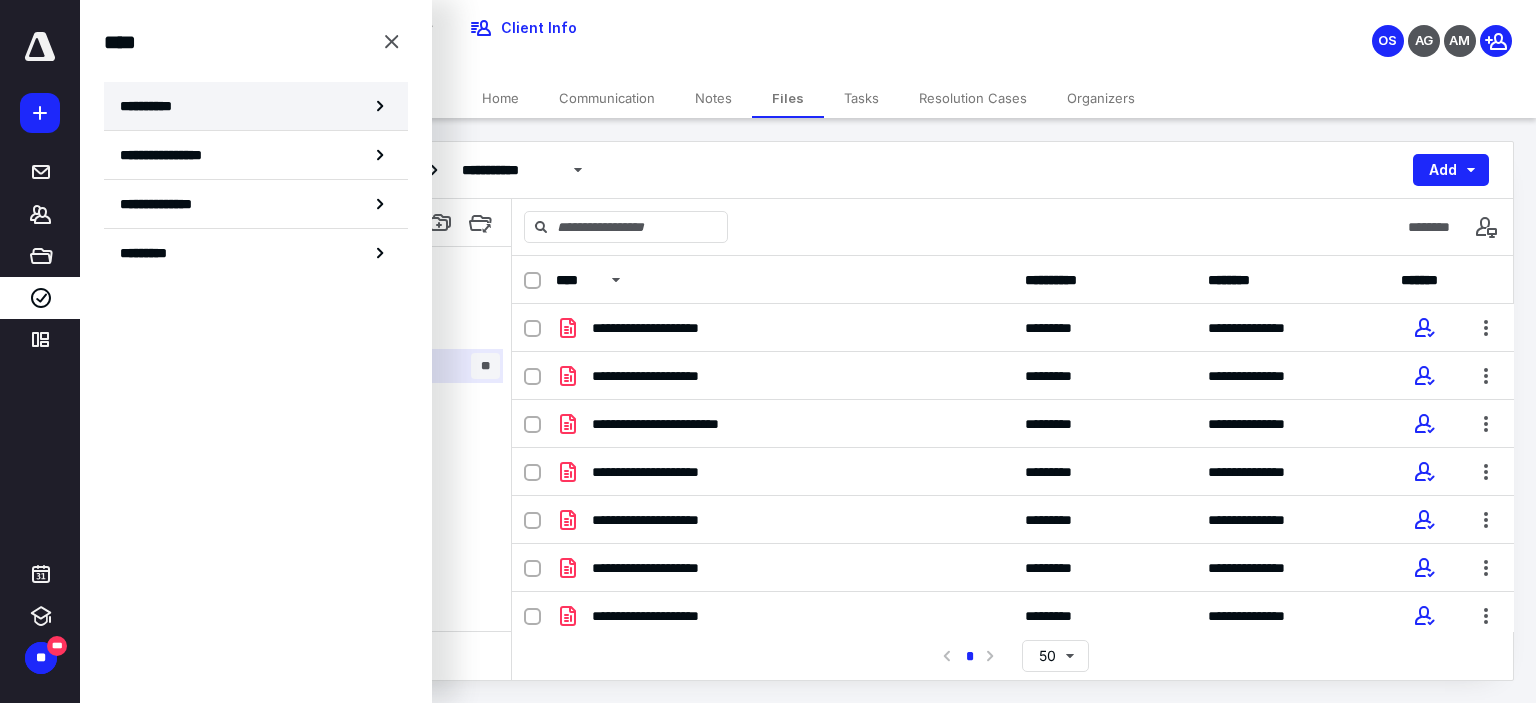 click on "**********" at bounding box center [153, 106] 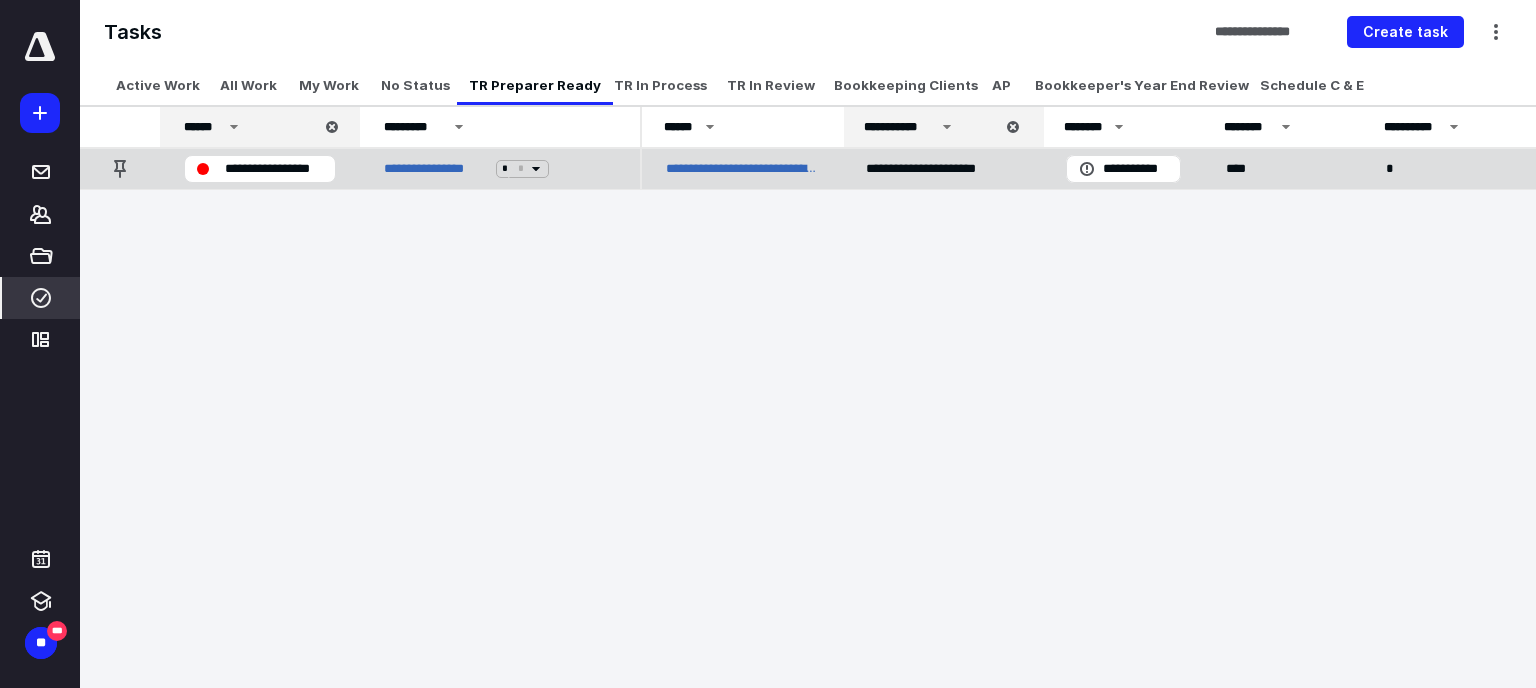click on "**********" at bounding box center (274, 169) 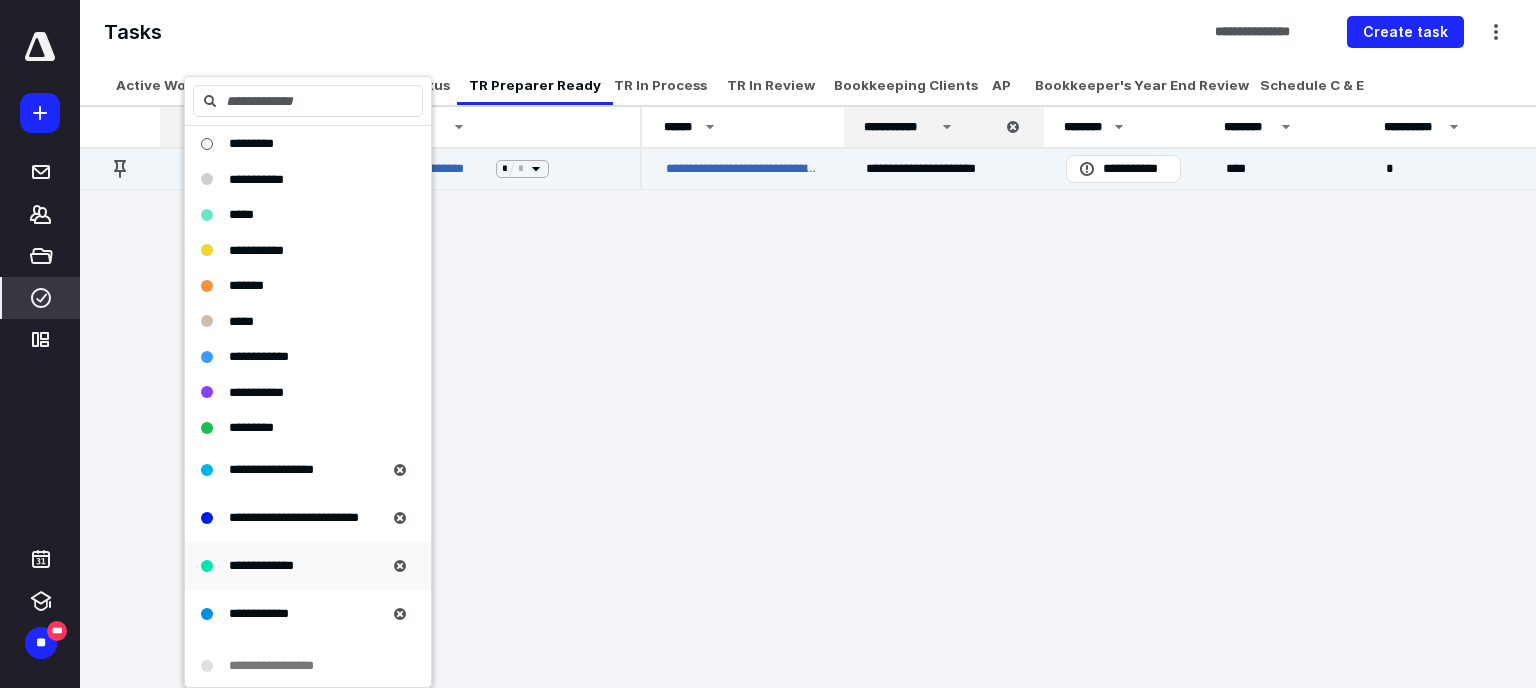 click on "**********" at bounding box center (261, 565) 